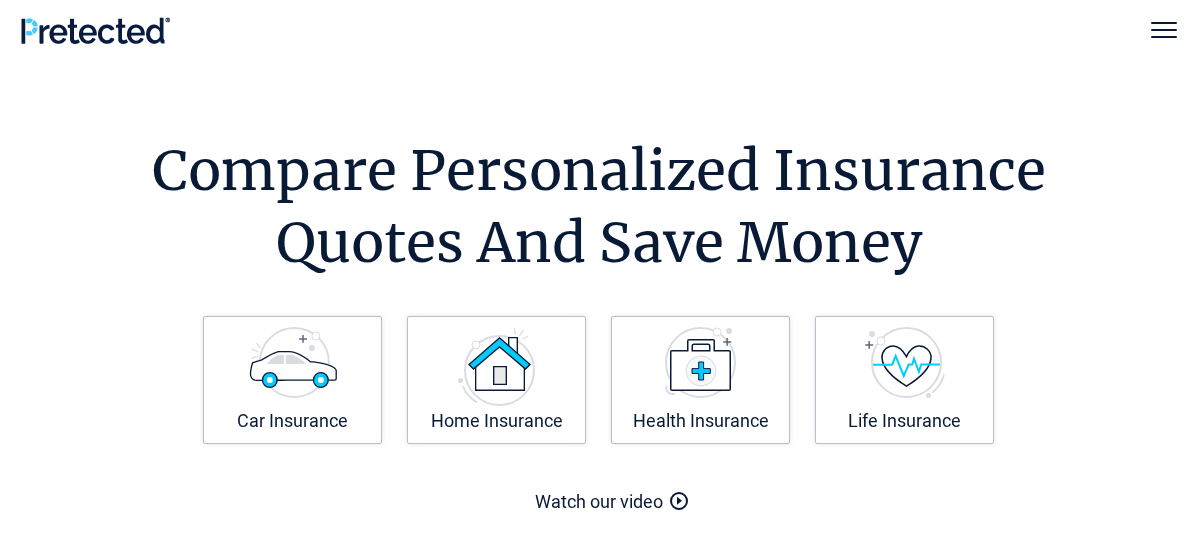 scroll, scrollTop: 0, scrollLeft: 0, axis: both 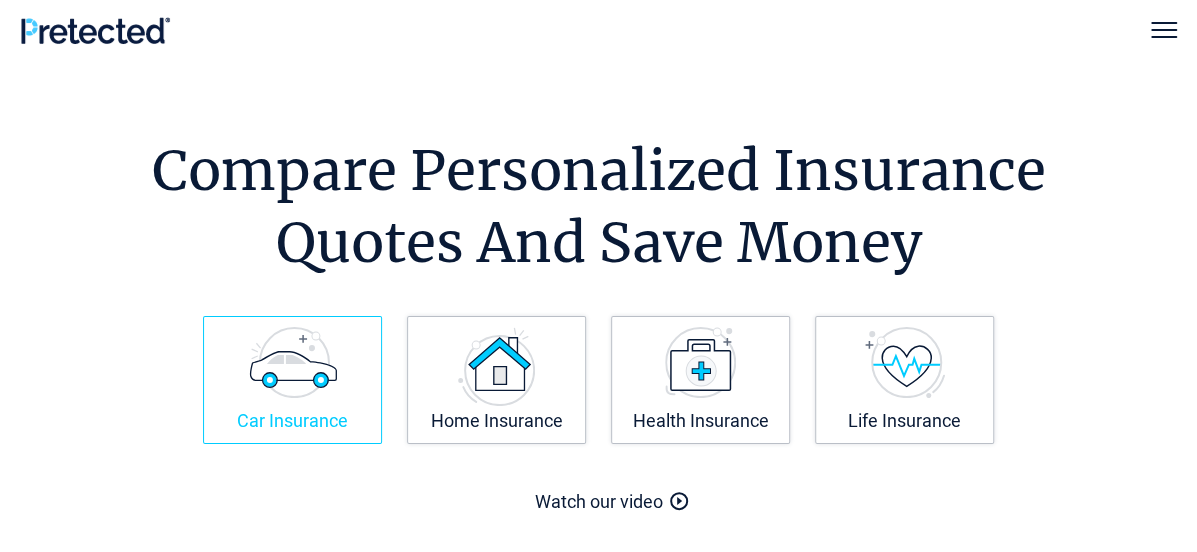 click at bounding box center (293, 362) 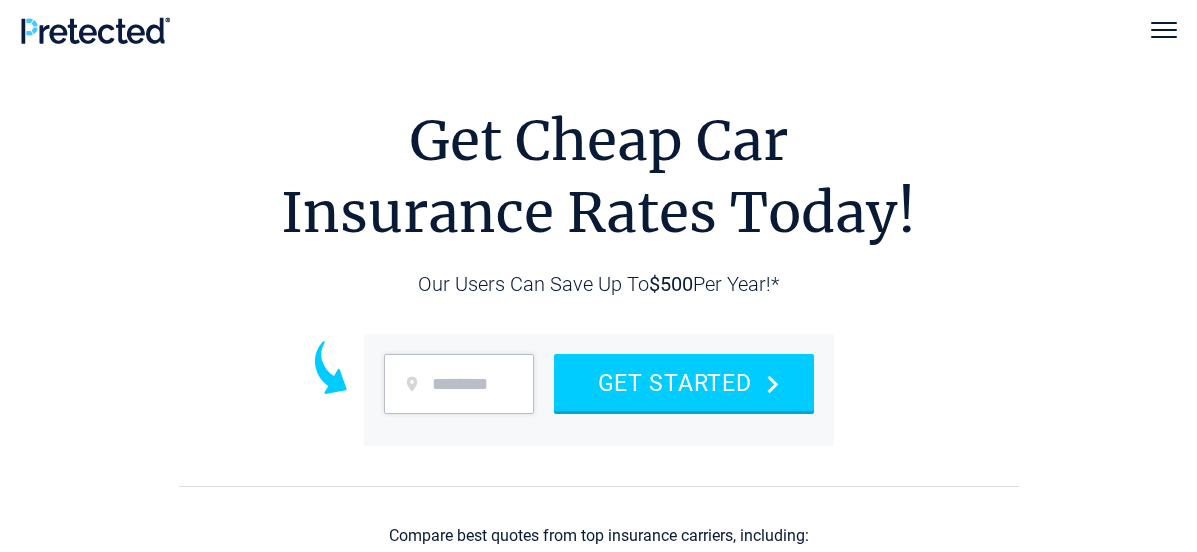 scroll, scrollTop: 0, scrollLeft: 0, axis: both 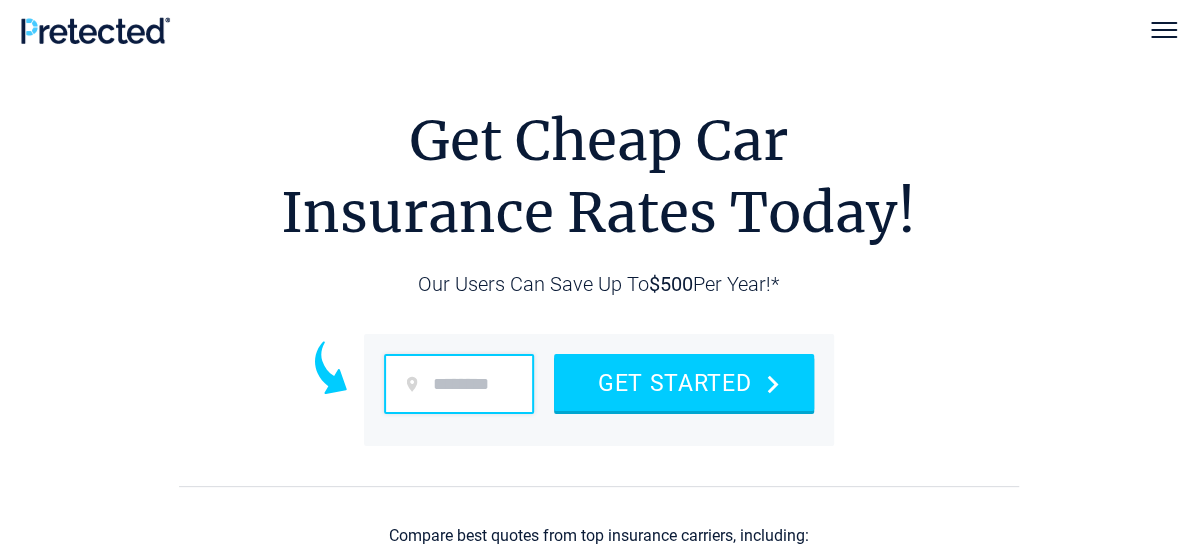 click at bounding box center (459, 384) 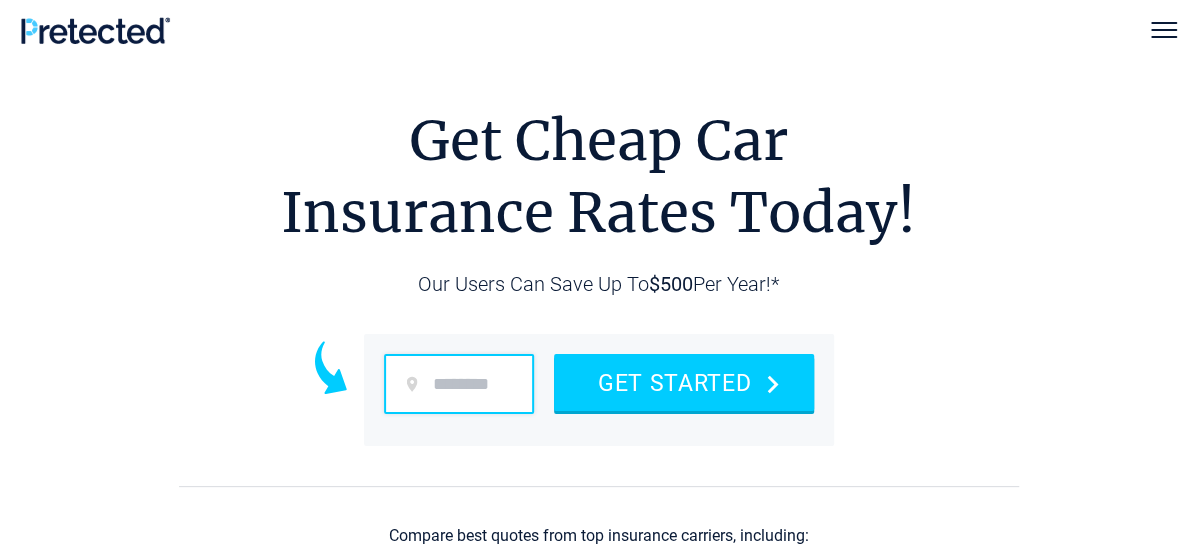 type on "*****" 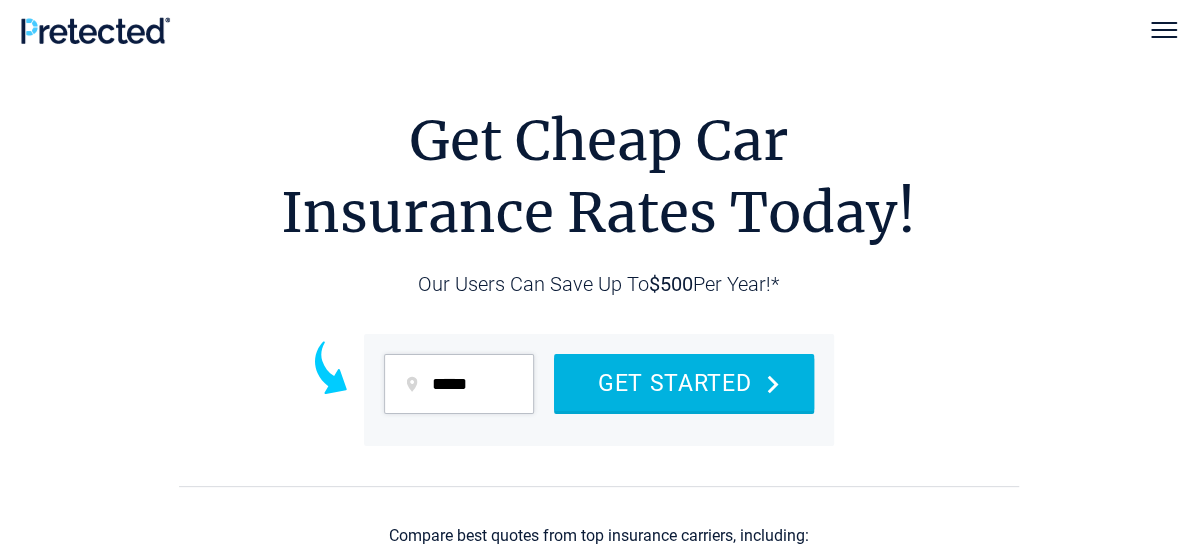 click on "GET STARTED" at bounding box center [684, 382] 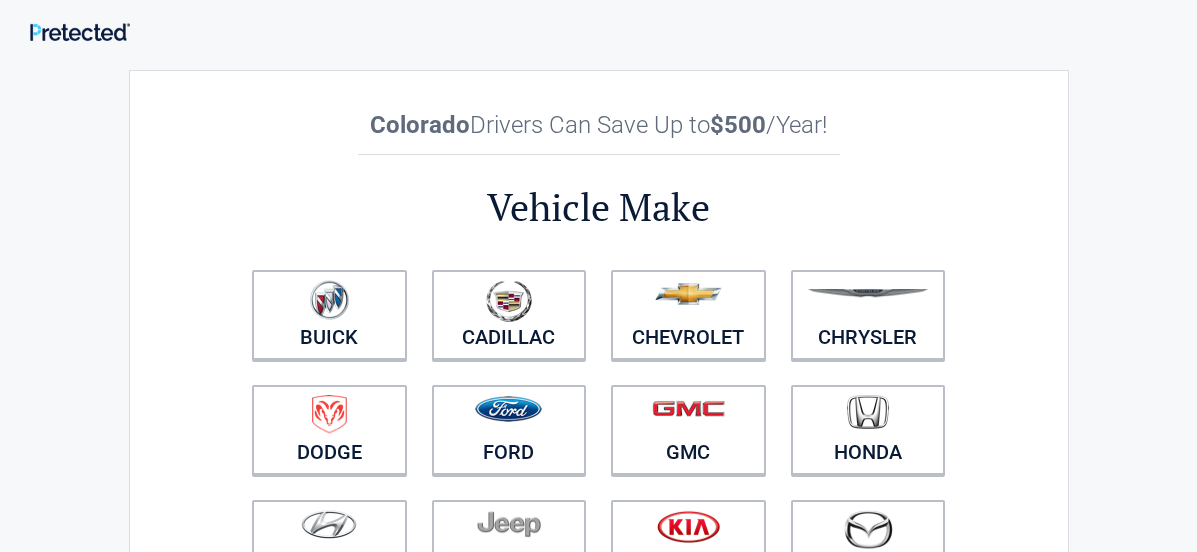 scroll, scrollTop: 0, scrollLeft: 0, axis: both 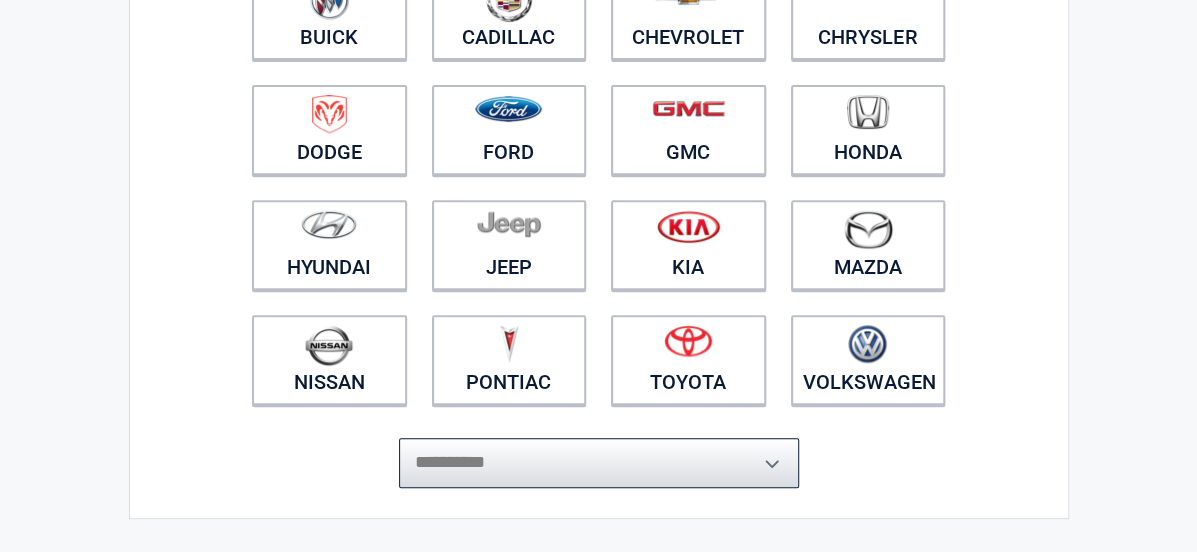 click on "**********" at bounding box center [599, 463] 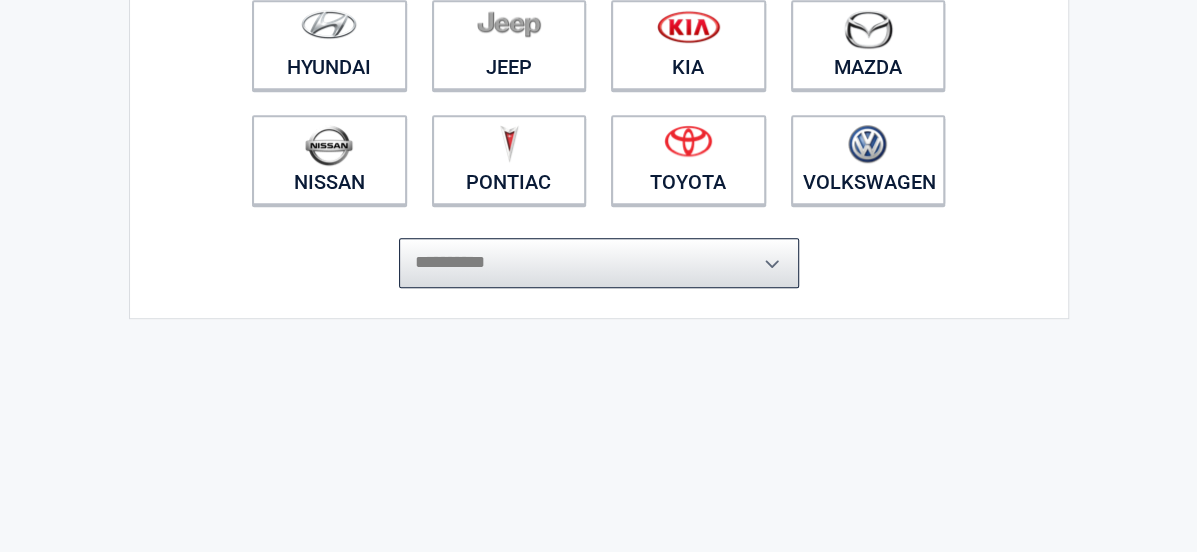 click on "**********" at bounding box center [599, 263] 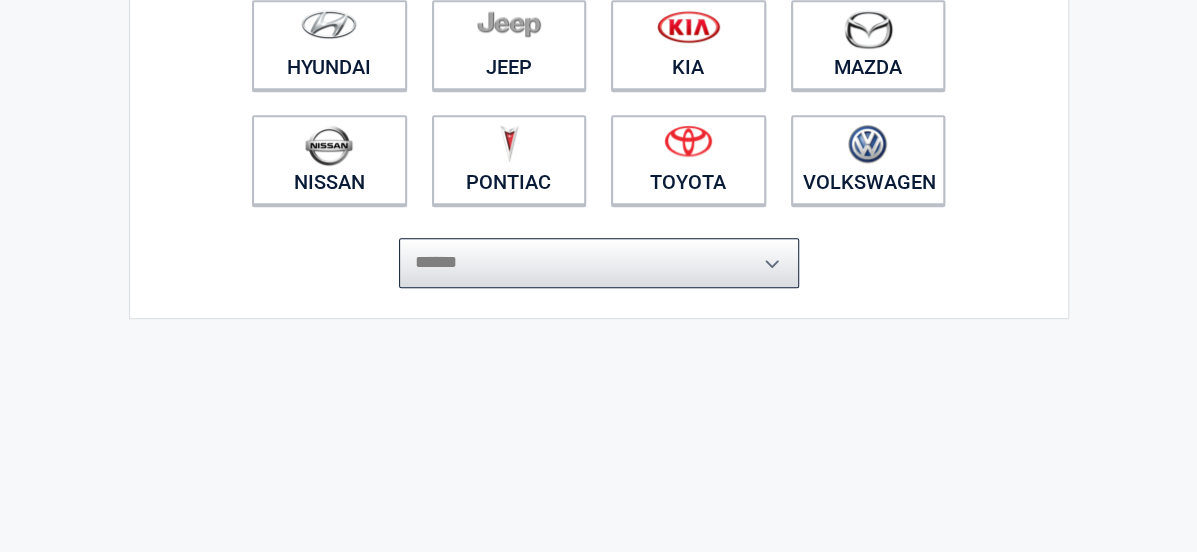 click on "**********" at bounding box center (599, 263) 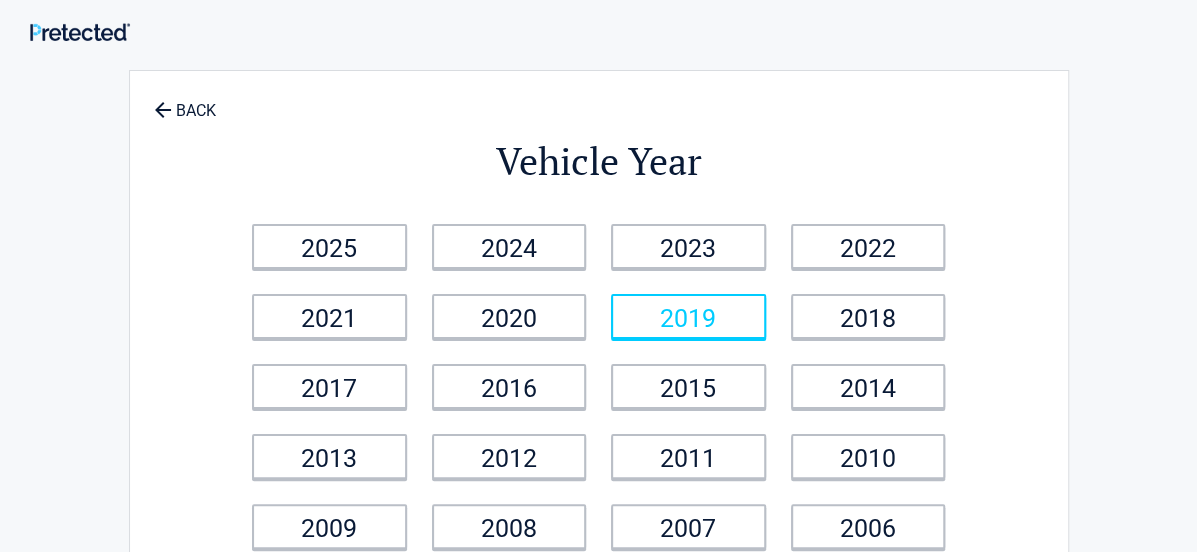 scroll, scrollTop: 100, scrollLeft: 0, axis: vertical 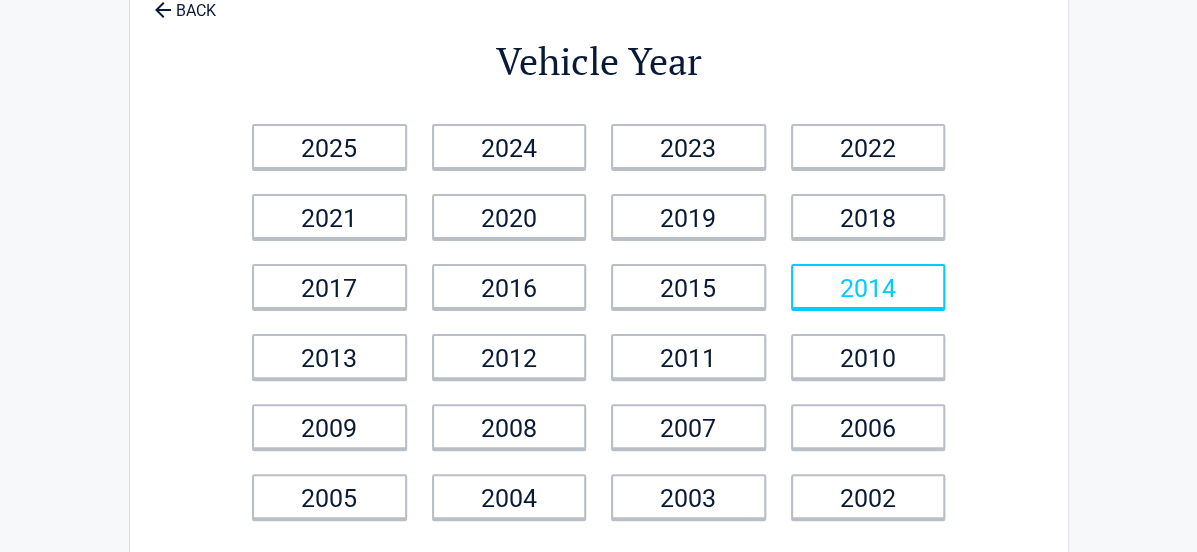 click on "2014" at bounding box center [868, 286] 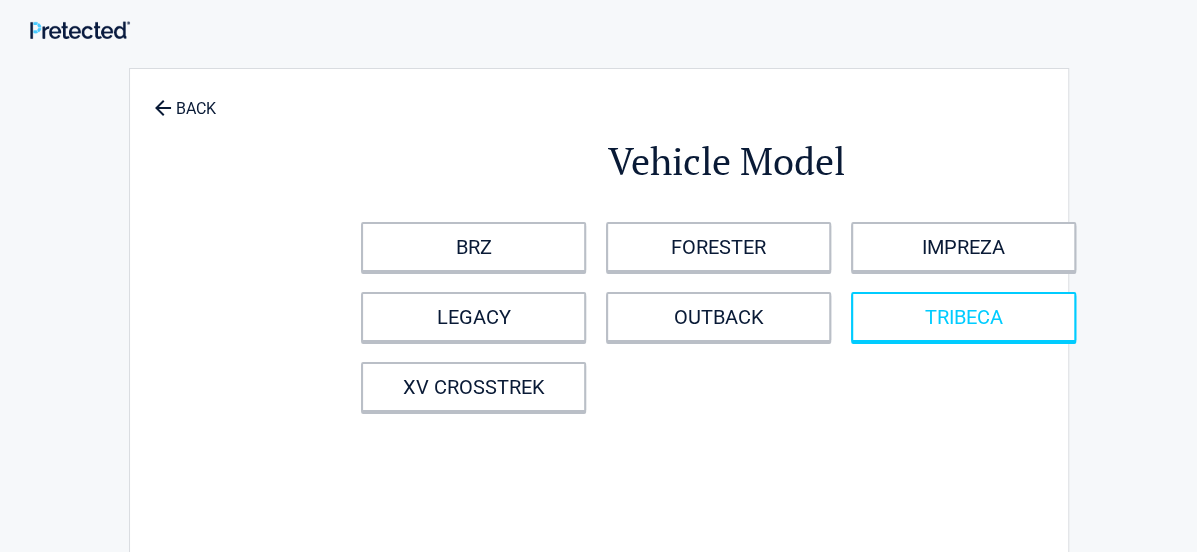 scroll, scrollTop: 0, scrollLeft: 0, axis: both 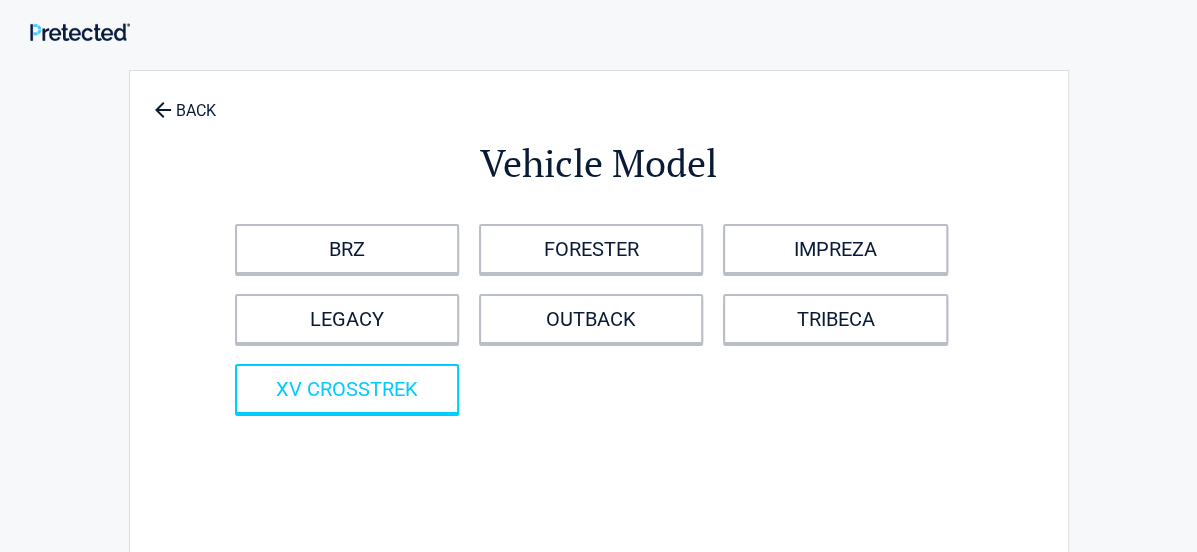 click on "XV CROSSTREK" at bounding box center [347, 389] 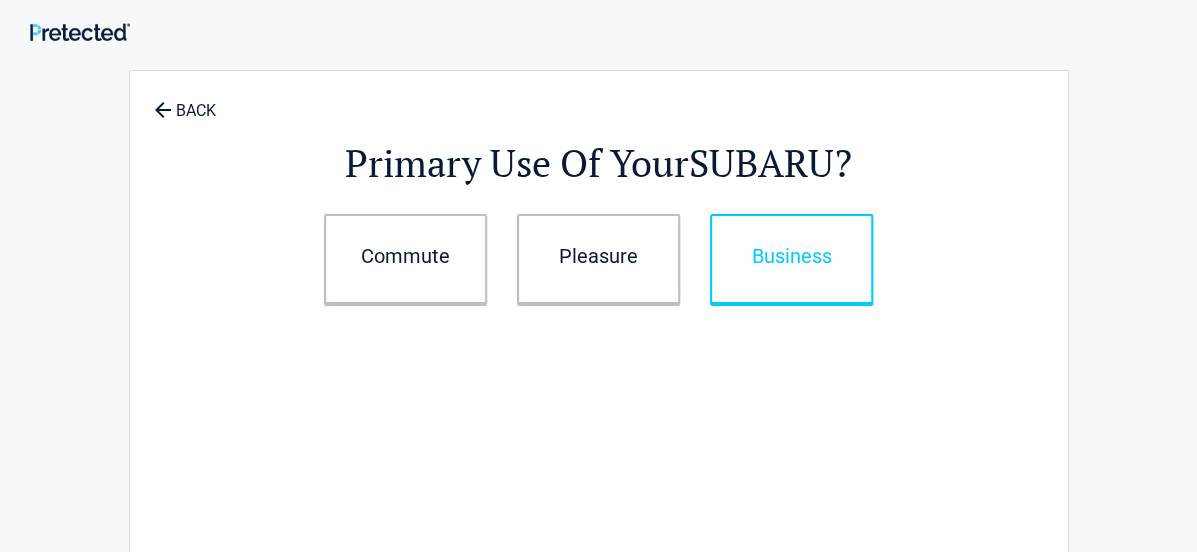 click on "Business" at bounding box center [791, 259] 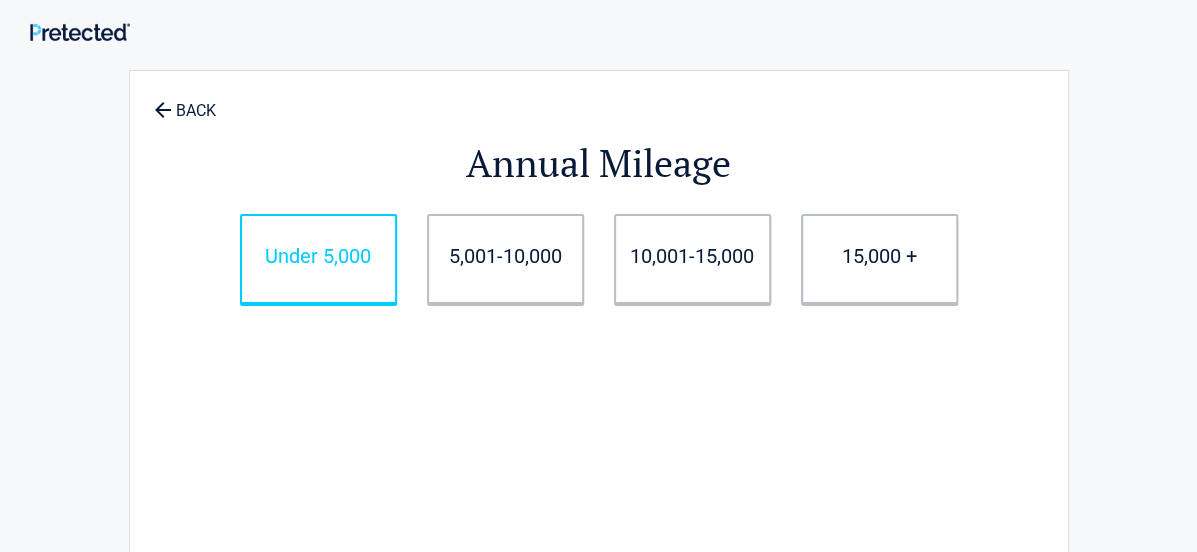 click on "Under 5,000" at bounding box center [318, 259] 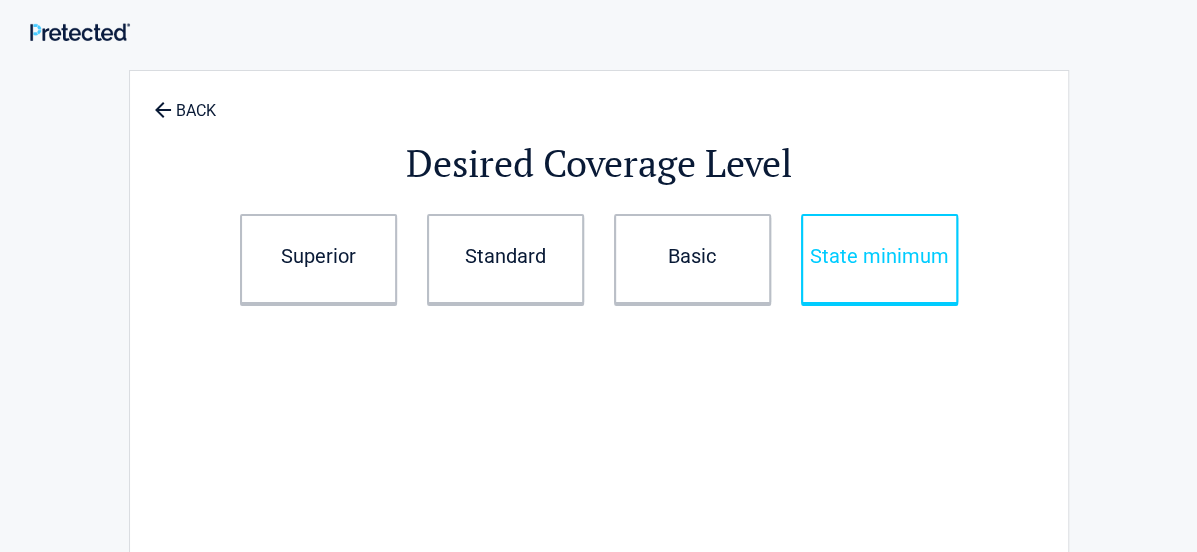 click on "State minimum" at bounding box center (879, 259) 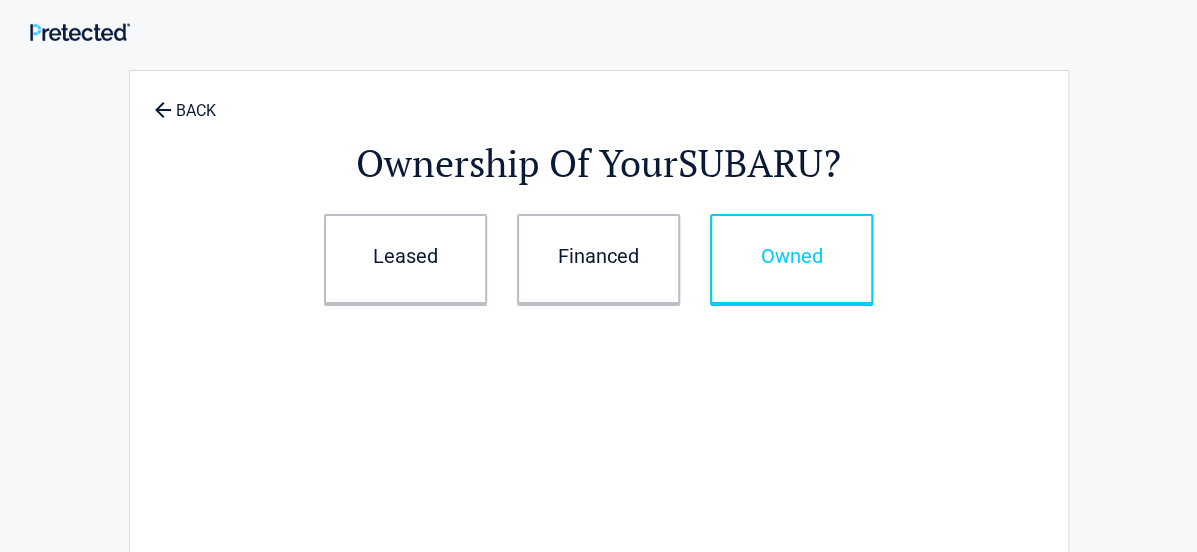 click on "Owned" at bounding box center (791, 259) 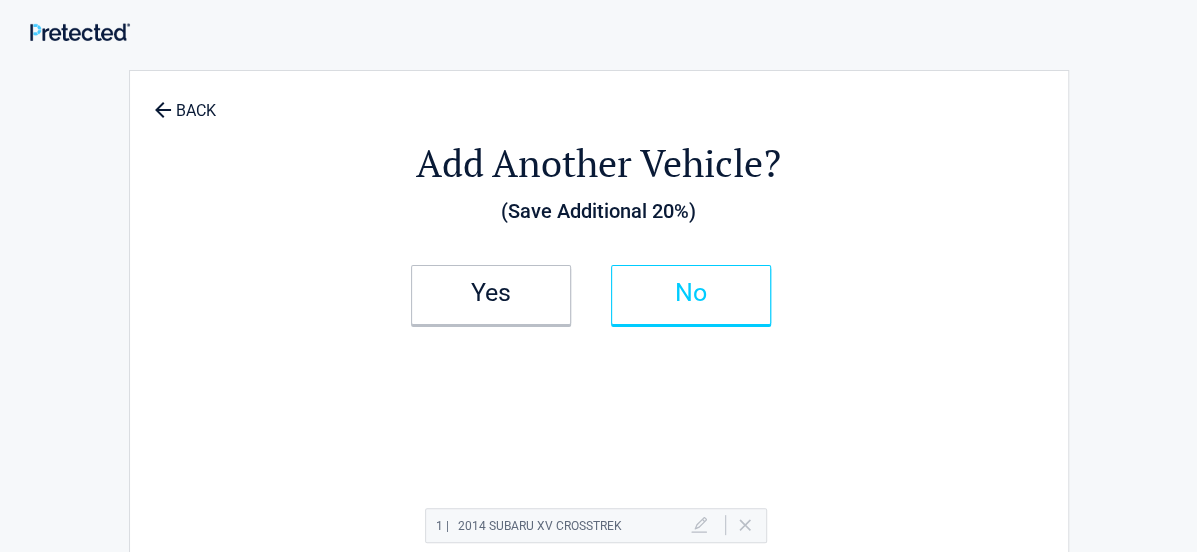 click on "No" at bounding box center [691, 295] 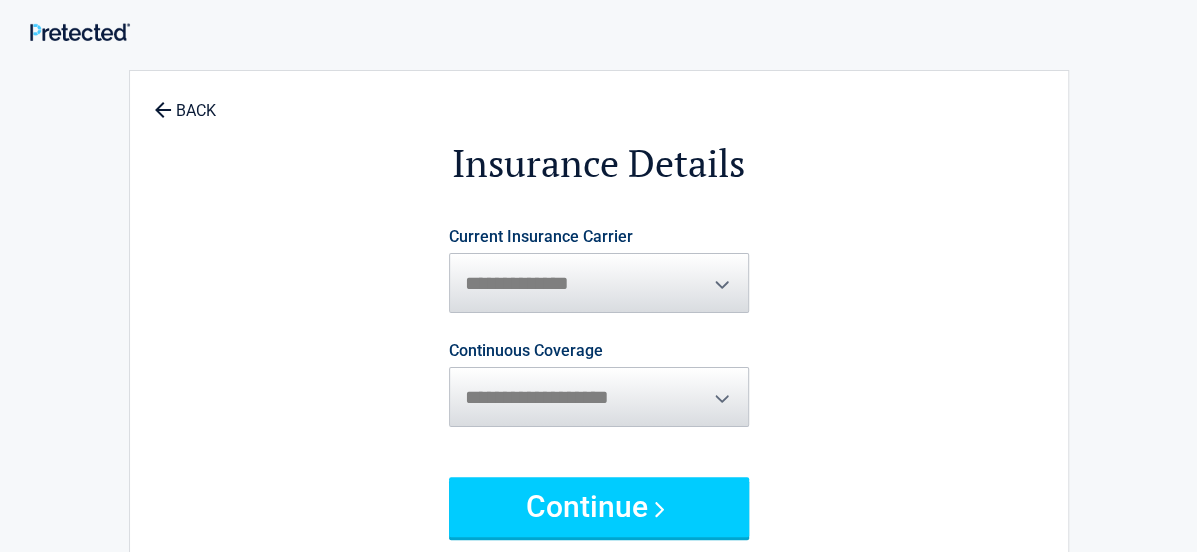 click on "**********" at bounding box center [599, 271] 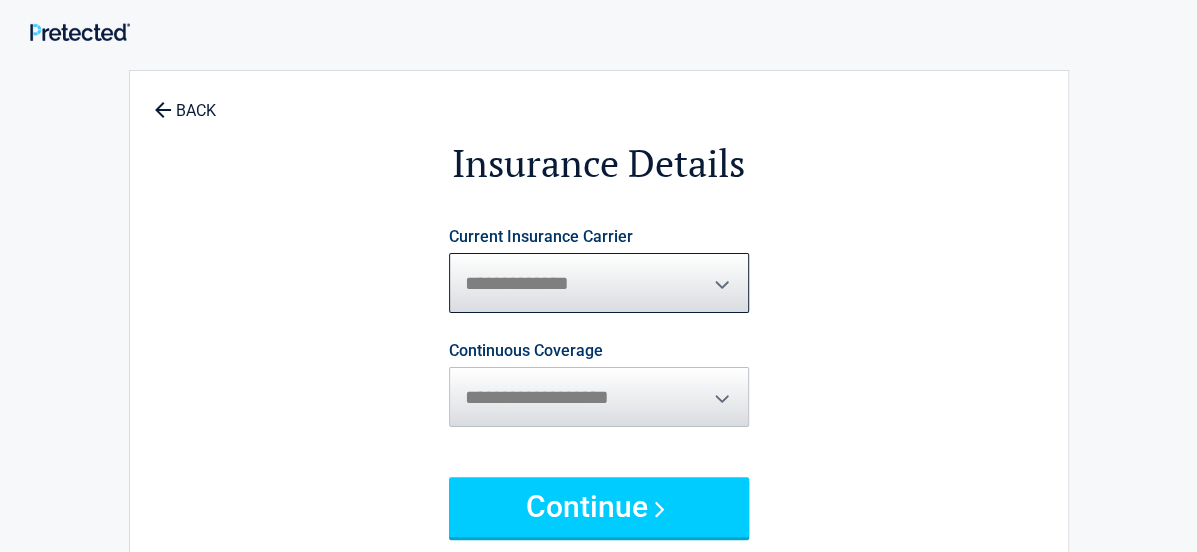 click on "**********" at bounding box center (599, 283) 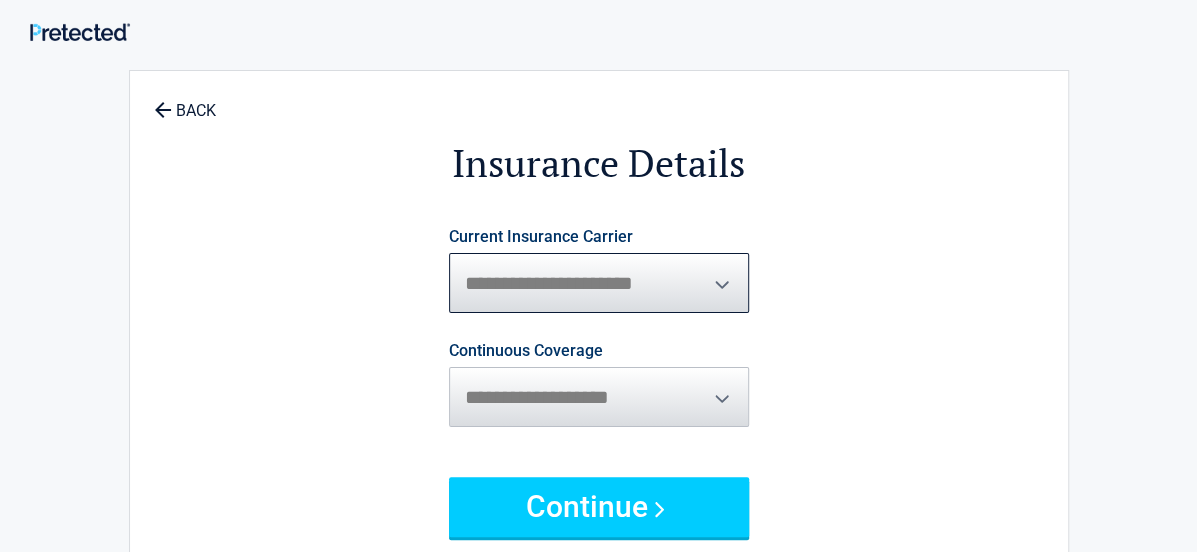 click on "**********" at bounding box center [599, 283] 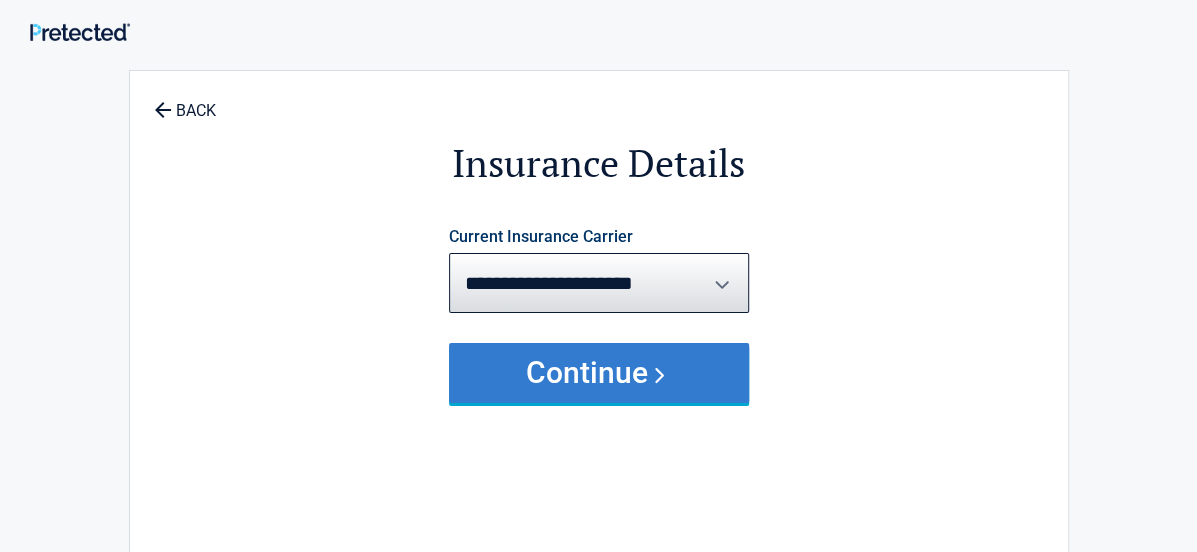 click on "Continue" at bounding box center [599, 373] 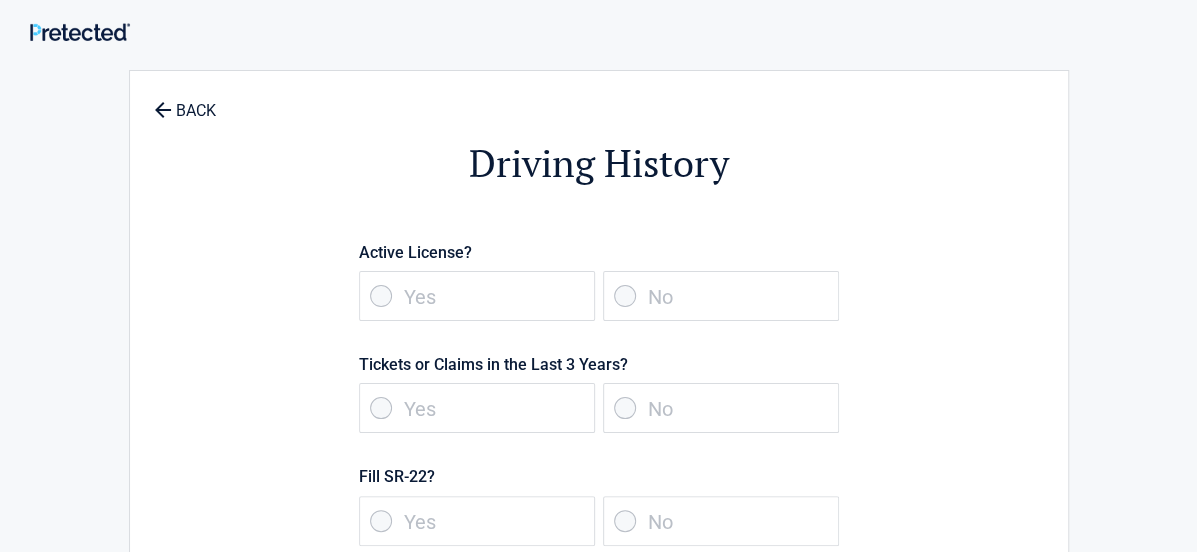 click on "No" at bounding box center (721, 296) 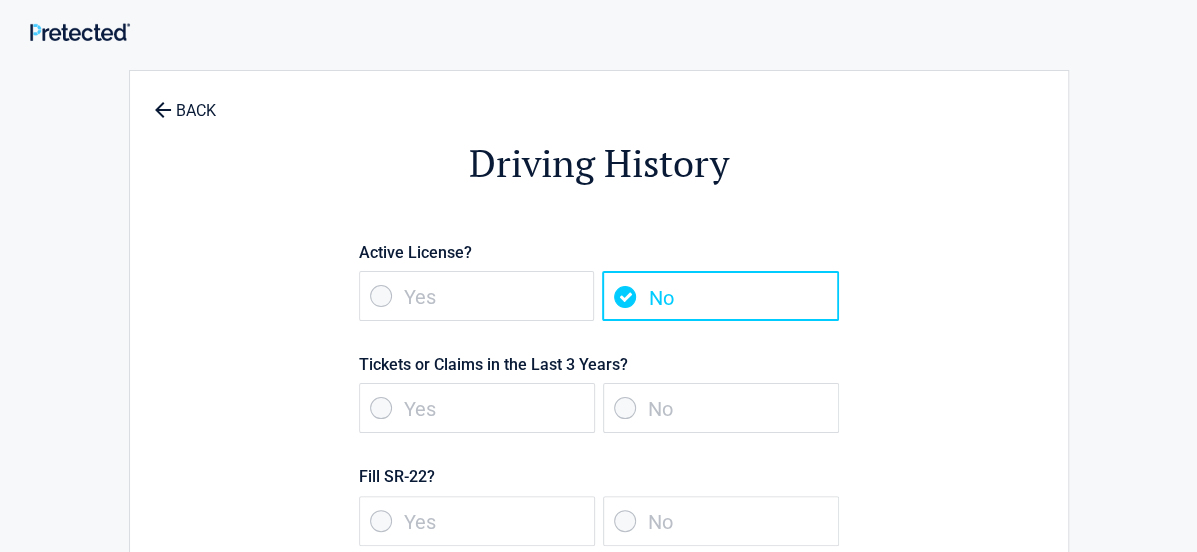 scroll, scrollTop: 100, scrollLeft: 0, axis: vertical 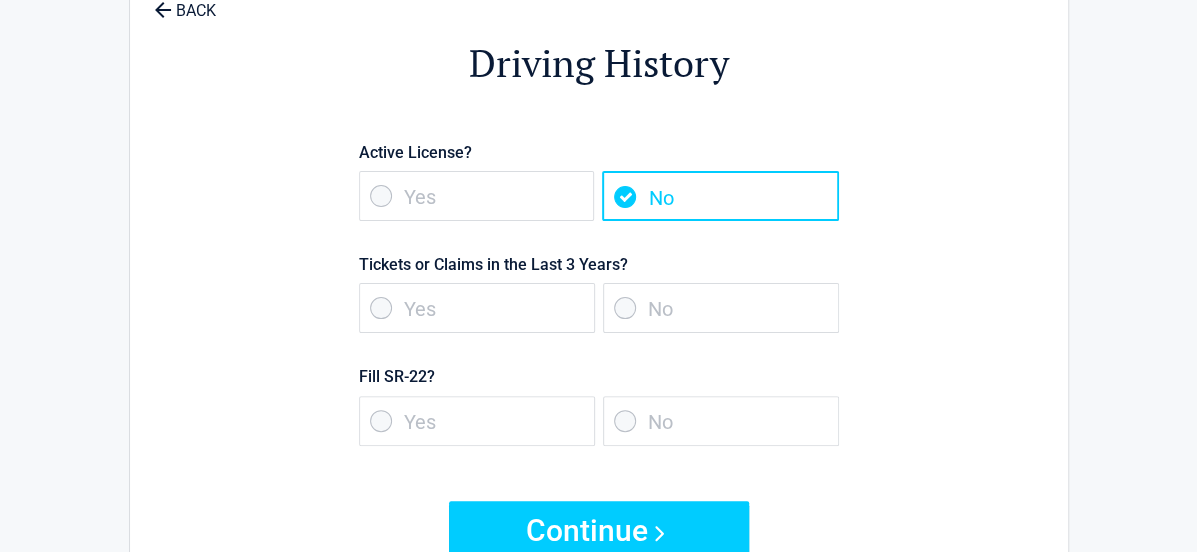 click on "No" at bounding box center (721, 308) 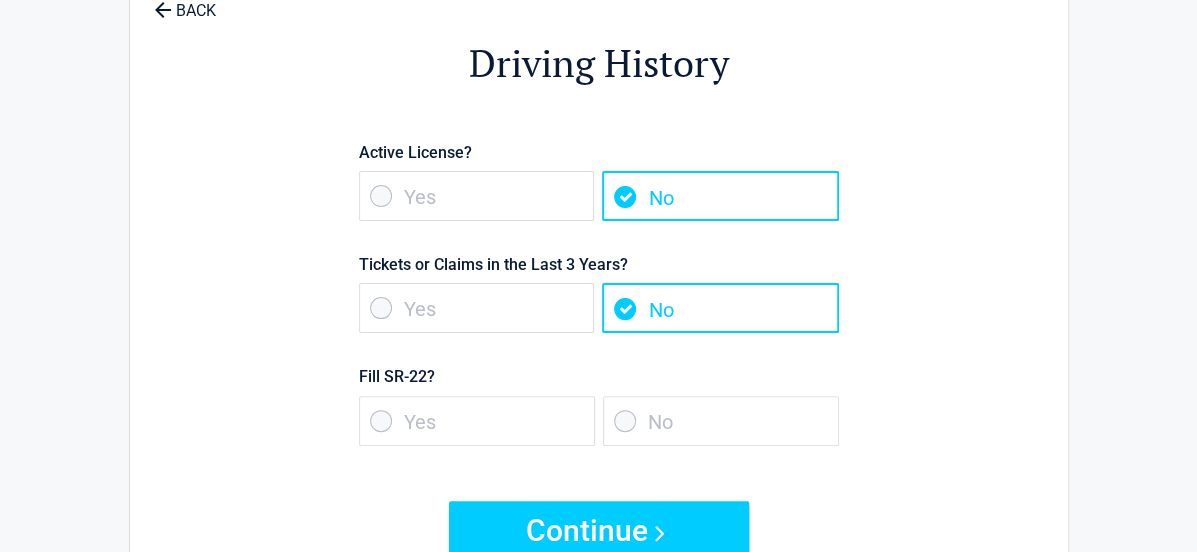 drag, startPoint x: 621, startPoint y: 425, endPoint x: 626, endPoint y: 434, distance: 10.29563 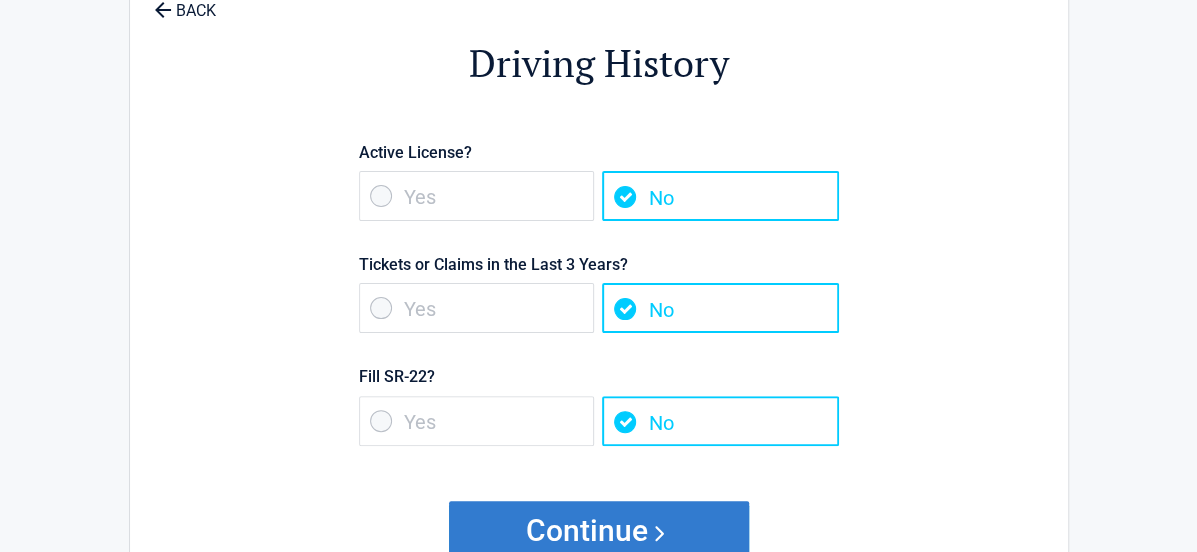 click on "Continue" at bounding box center [599, 531] 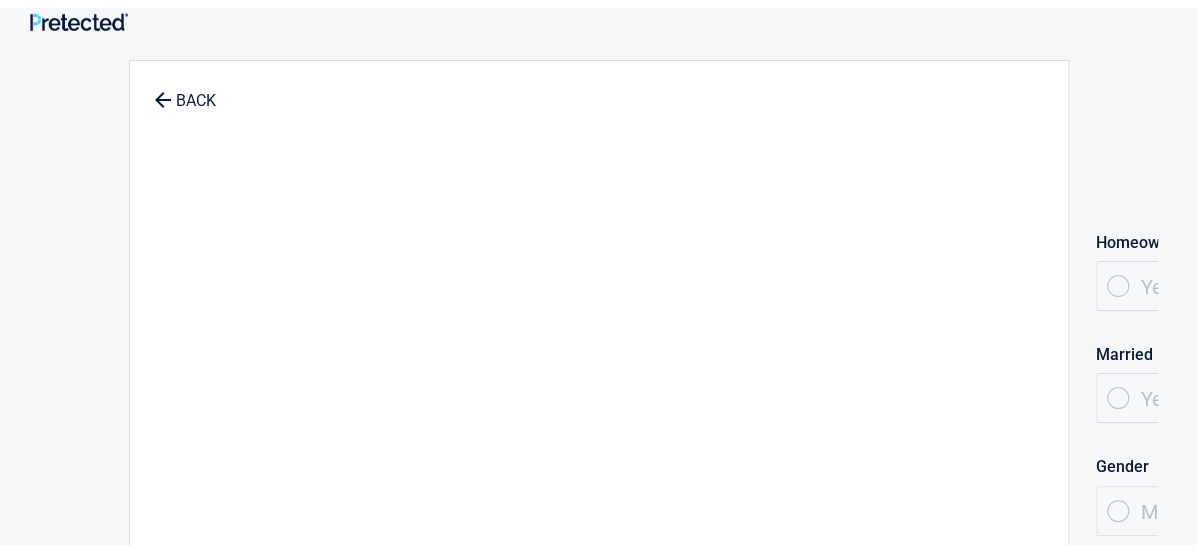 scroll, scrollTop: 0, scrollLeft: 0, axis: both 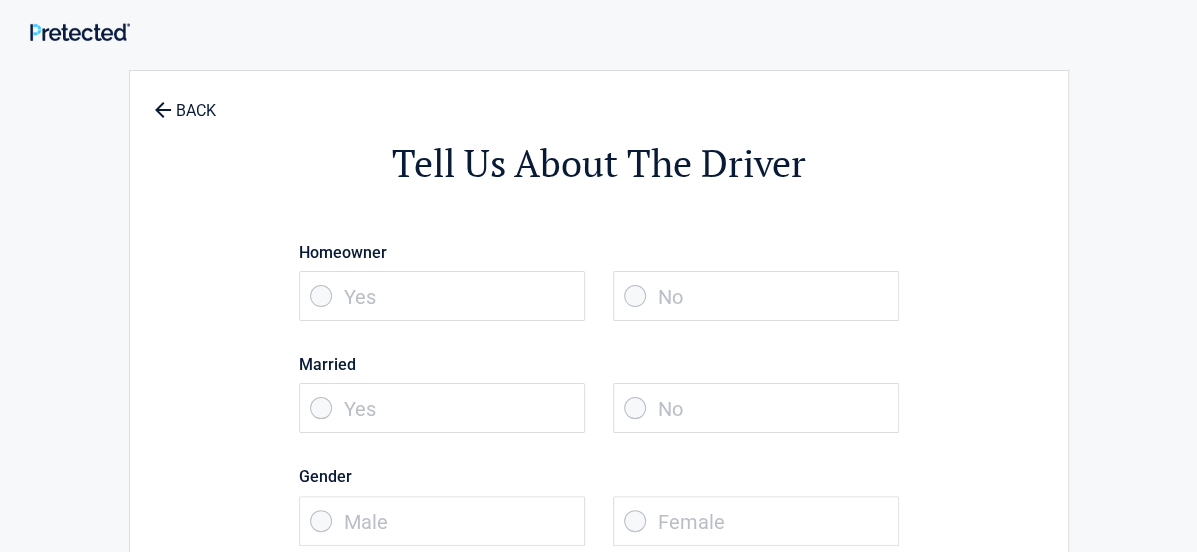 click on "No" at bounding box center (756, 296) 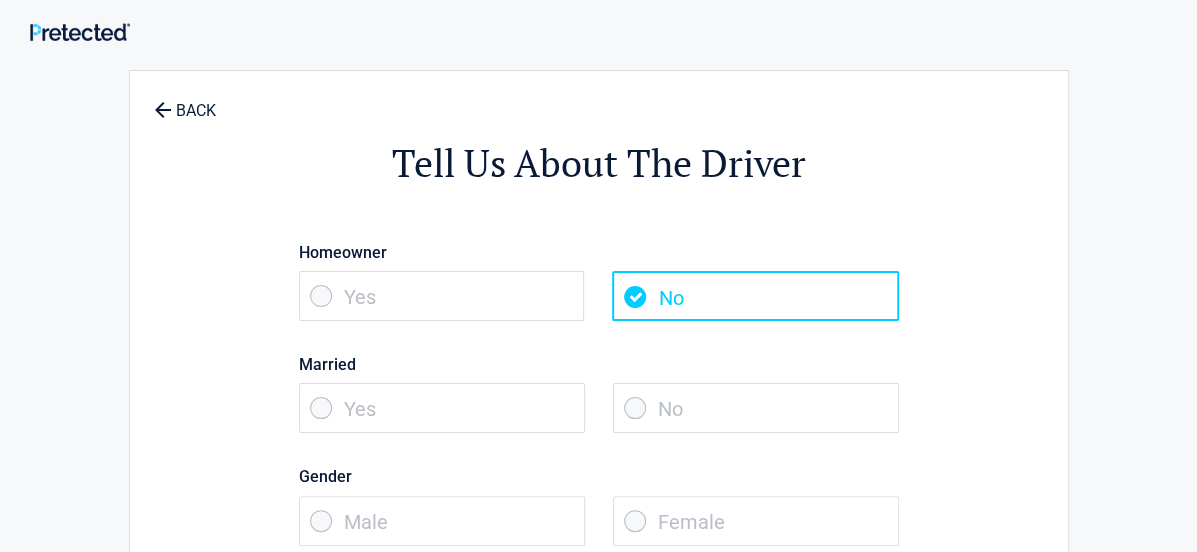 click on "Yes" at bounding box center [442, 408] 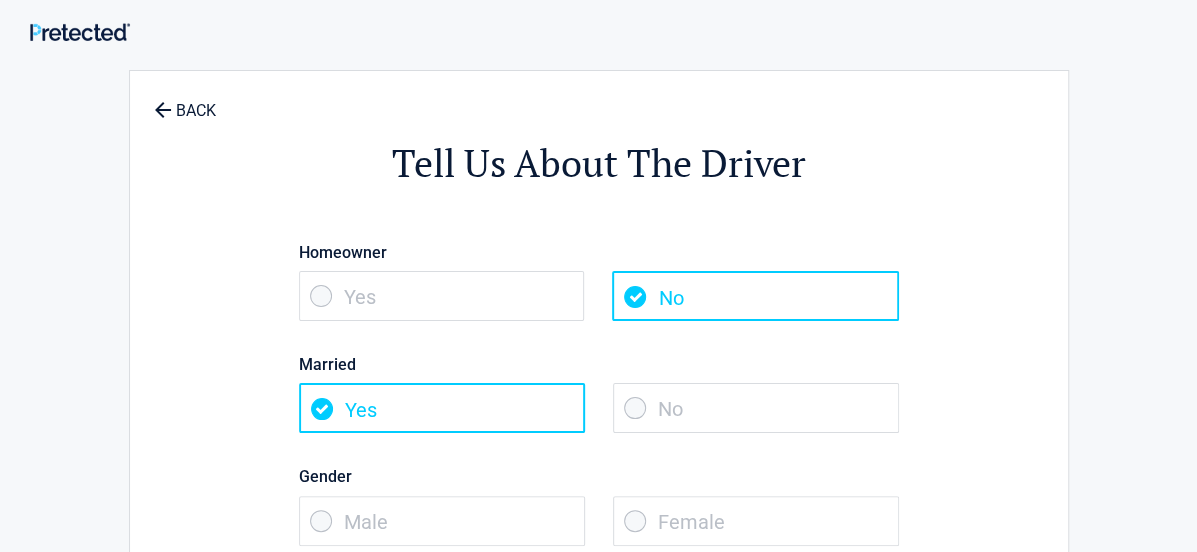 click on "Female" at bounding box center (756, 521) 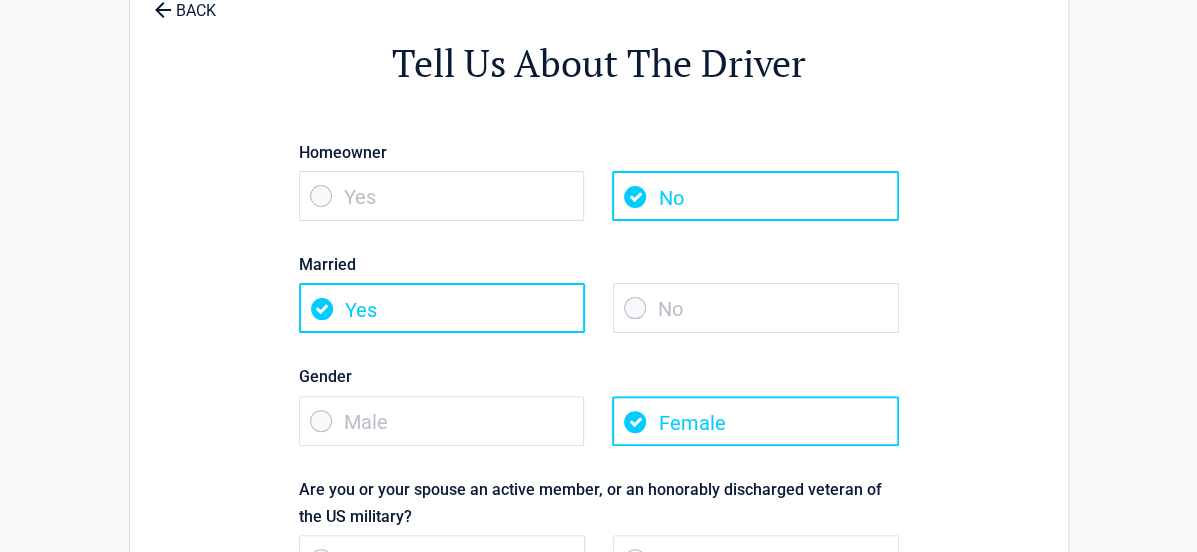 scroll, scrollTop: 200, scrollLeft: 0, axis: vertical 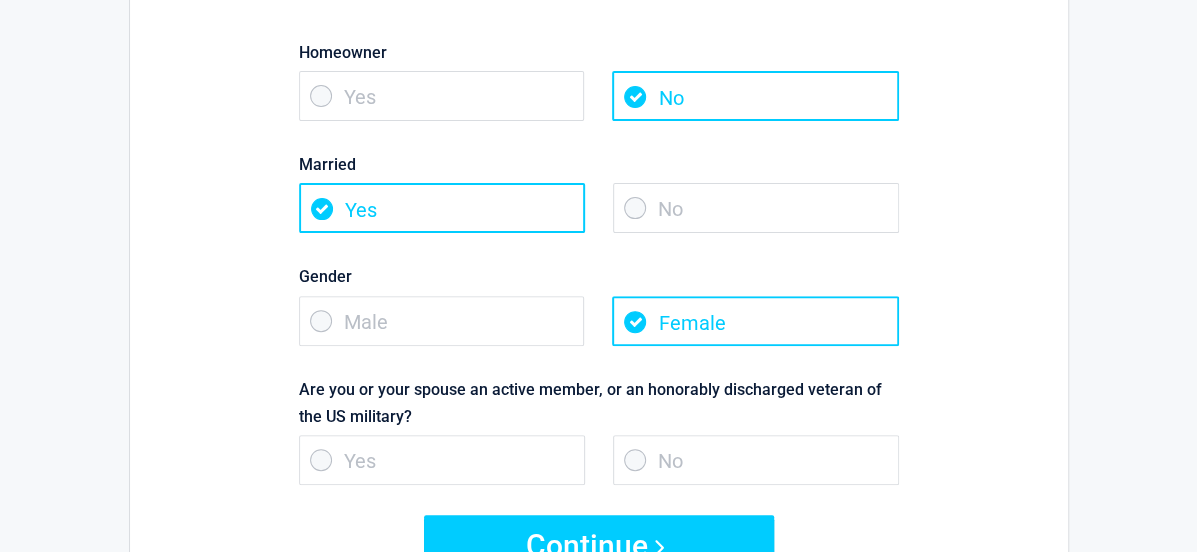 click on "Yes" at bounding box center (442, 460) 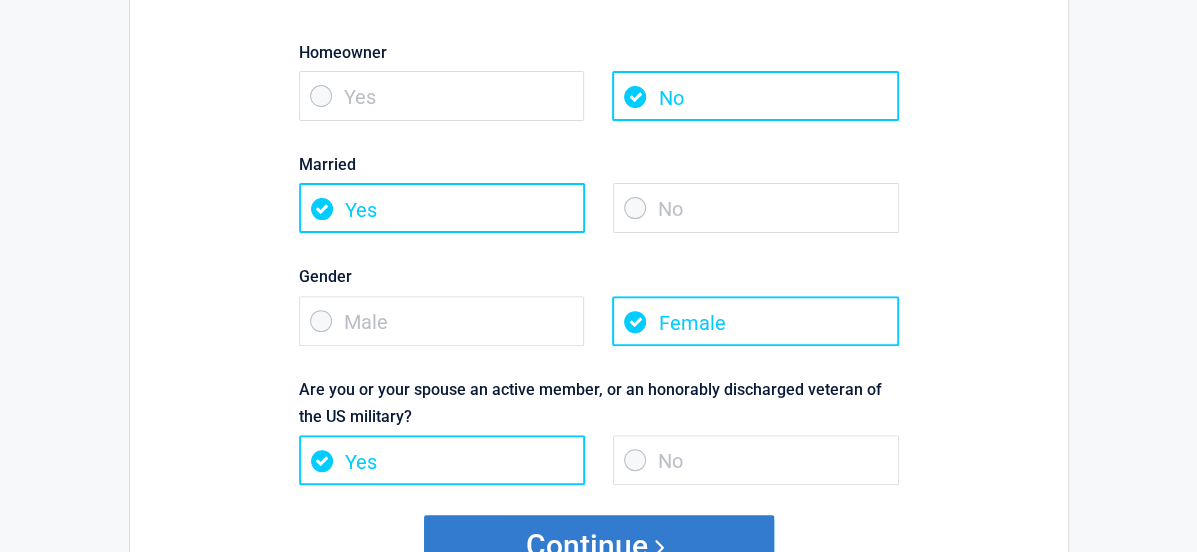 click on "Continue" at bounding box center (599, 545) 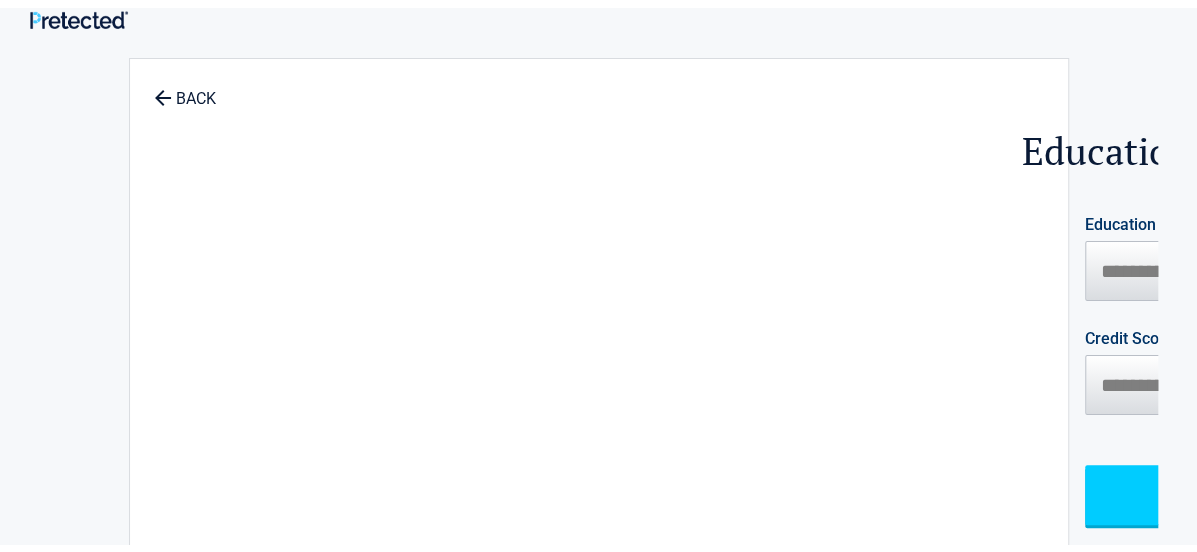 scroll, scrollTop: 0, scrollLeft: 0, axis: both 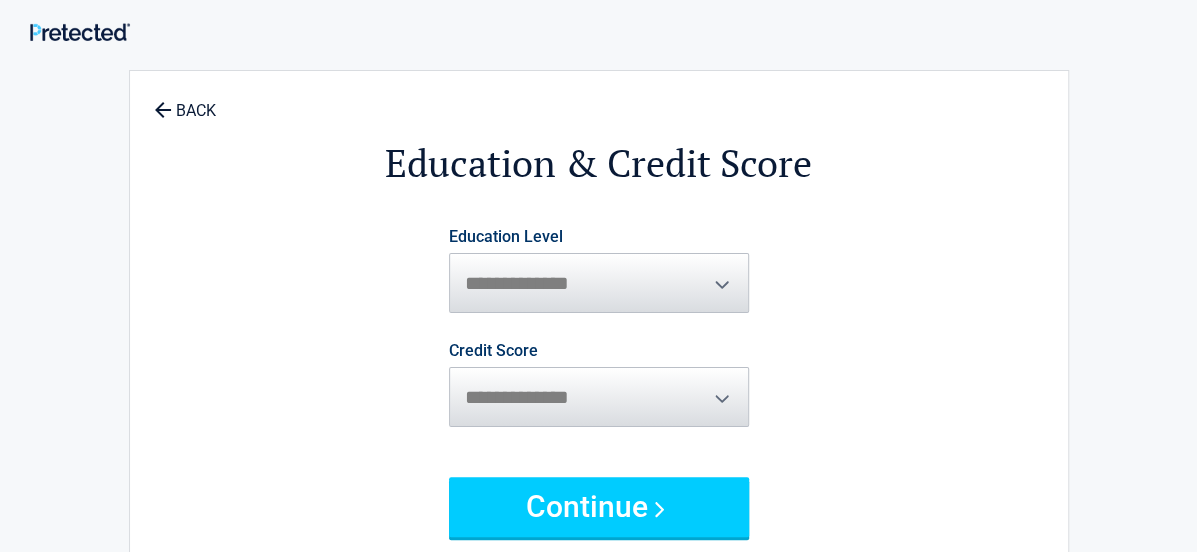 click on "**********" at bounding box center [599, 271] 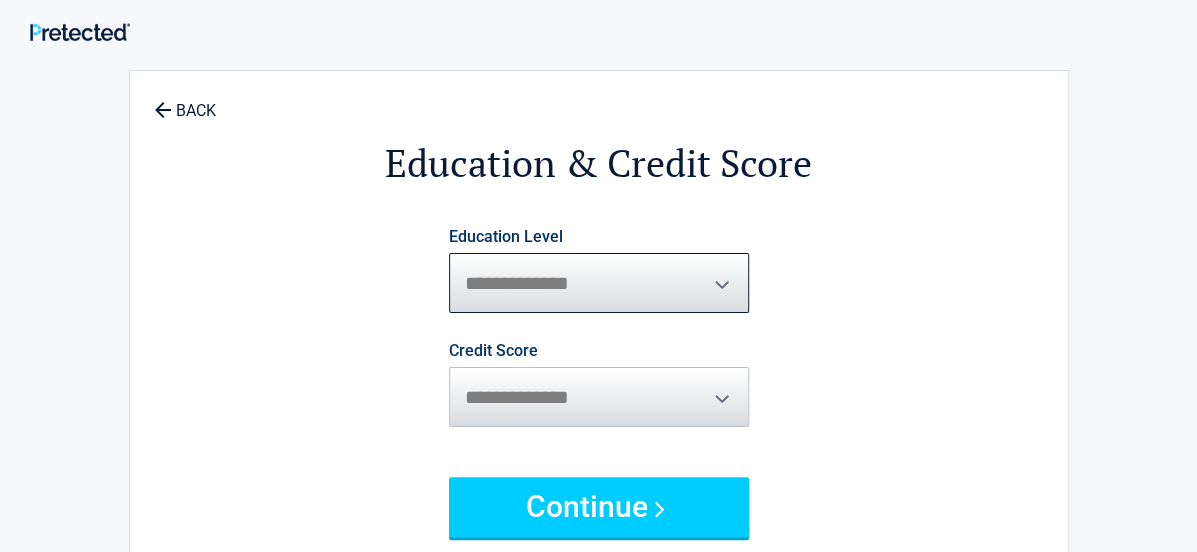 click on "**********" at bounding box center (599, 283) 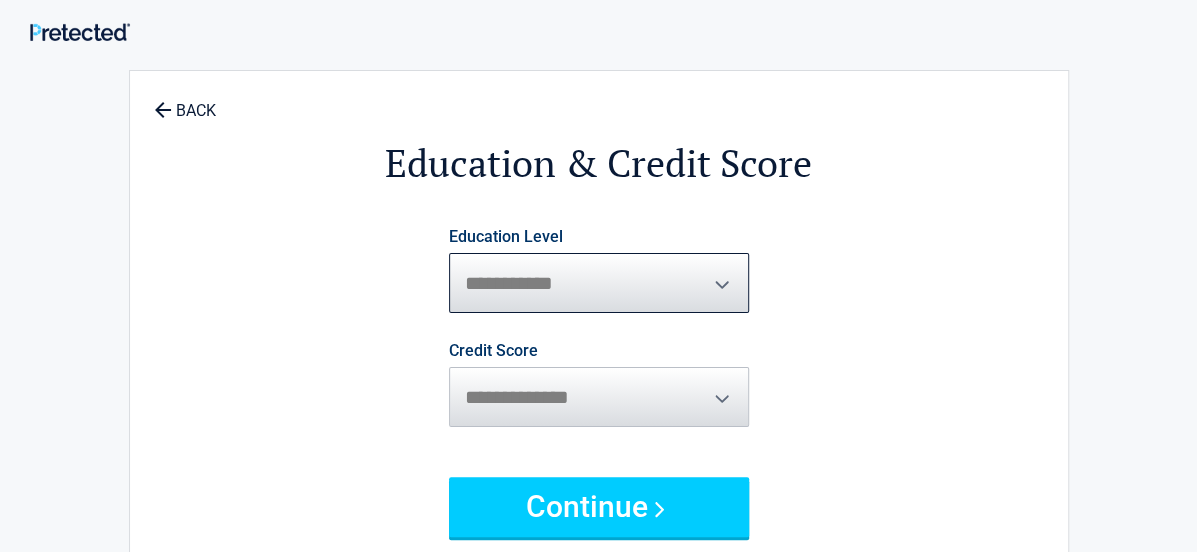 click on "**********" at bounding box center (599, 283) 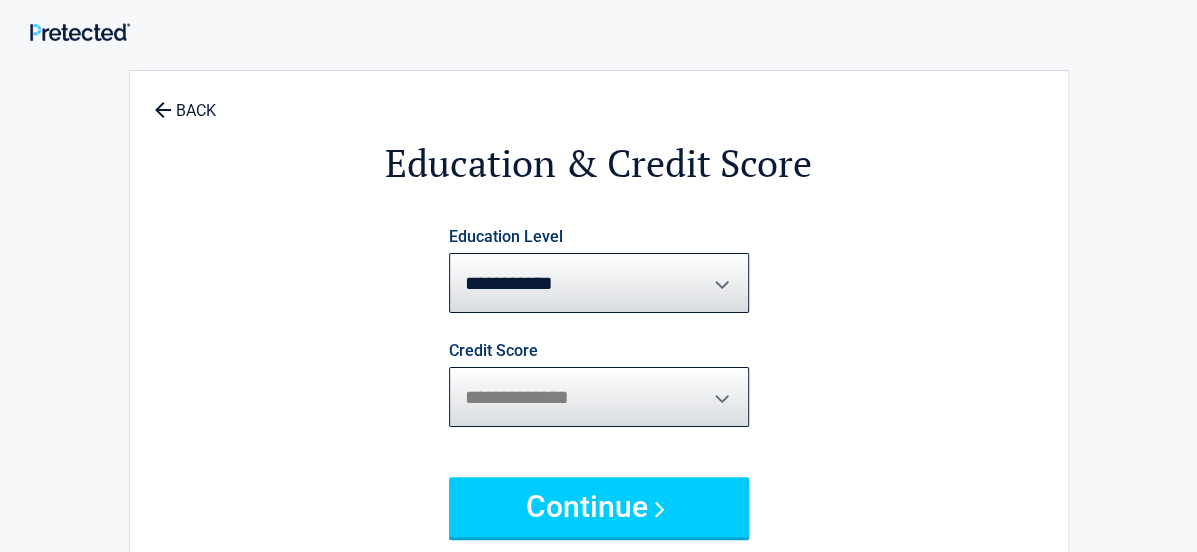 click on "**********" at bounding box center (599, 397) 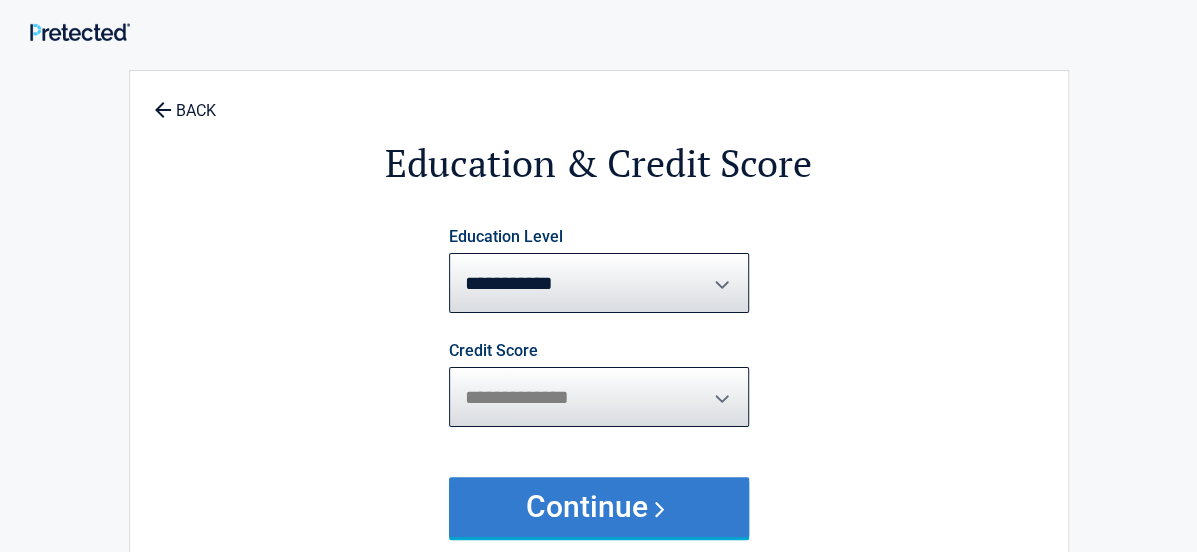 scroll, scrollTop: 100, scrollLeft: 0, axis: vertical 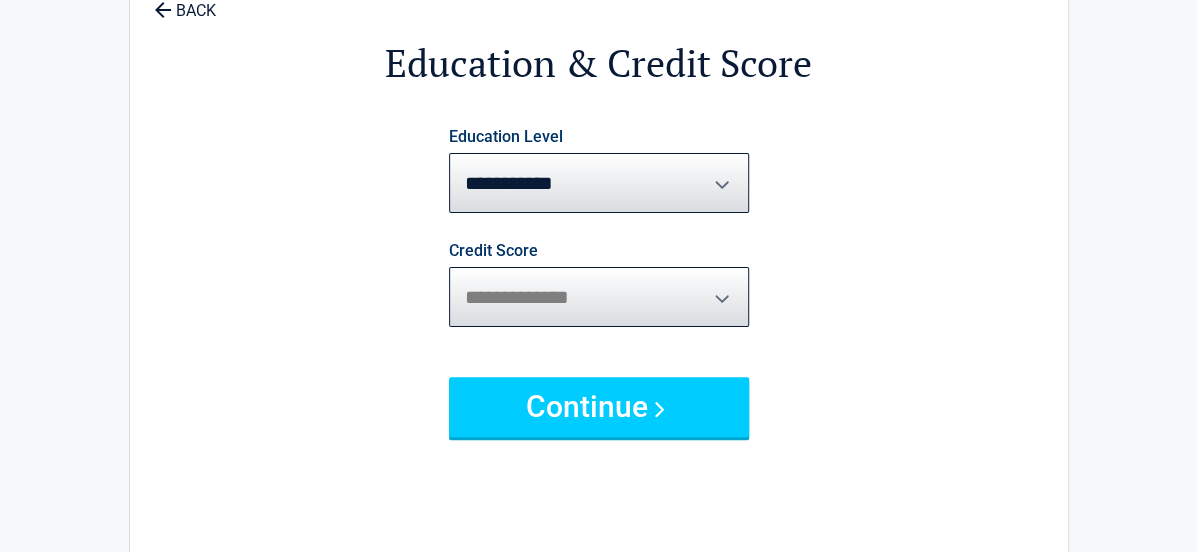 click on "**********" at bounding box center (599, 297) 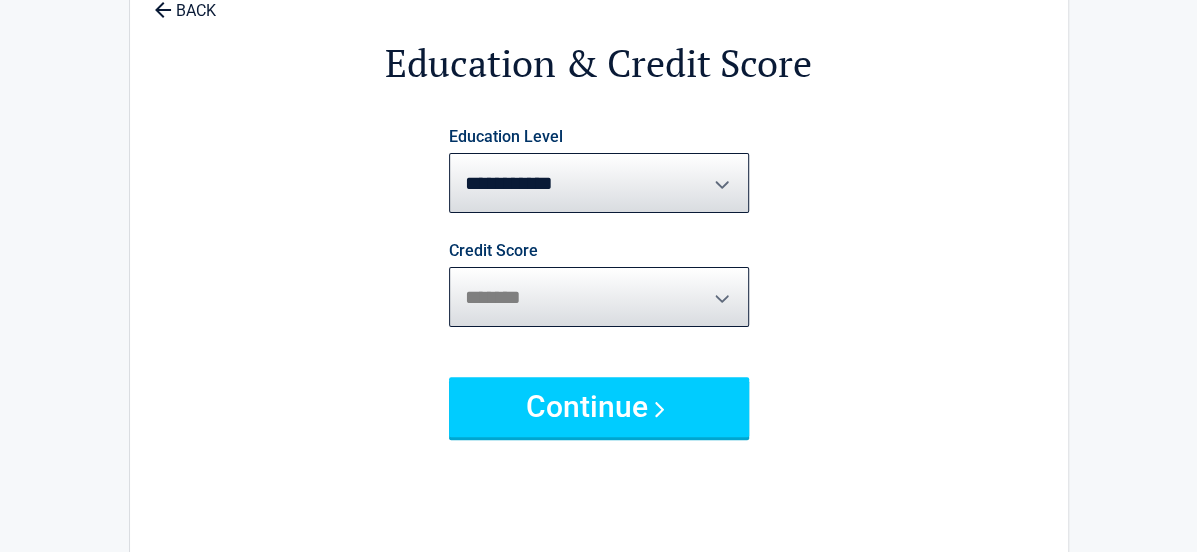 click on "**********" at bounding box center [599, 297] 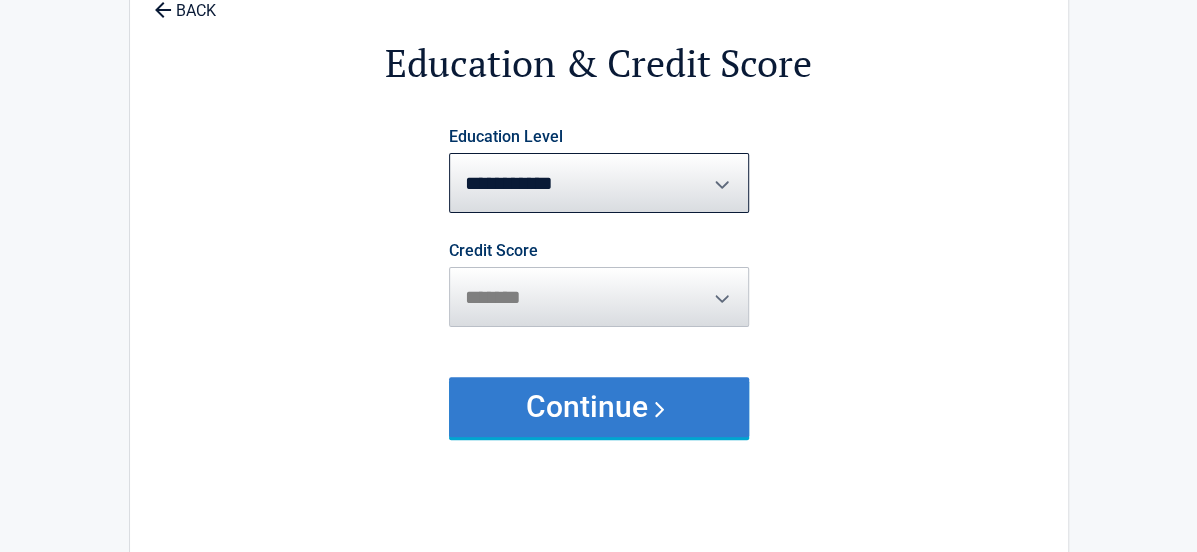 click on "Continue" at bounding box center (599, 407) 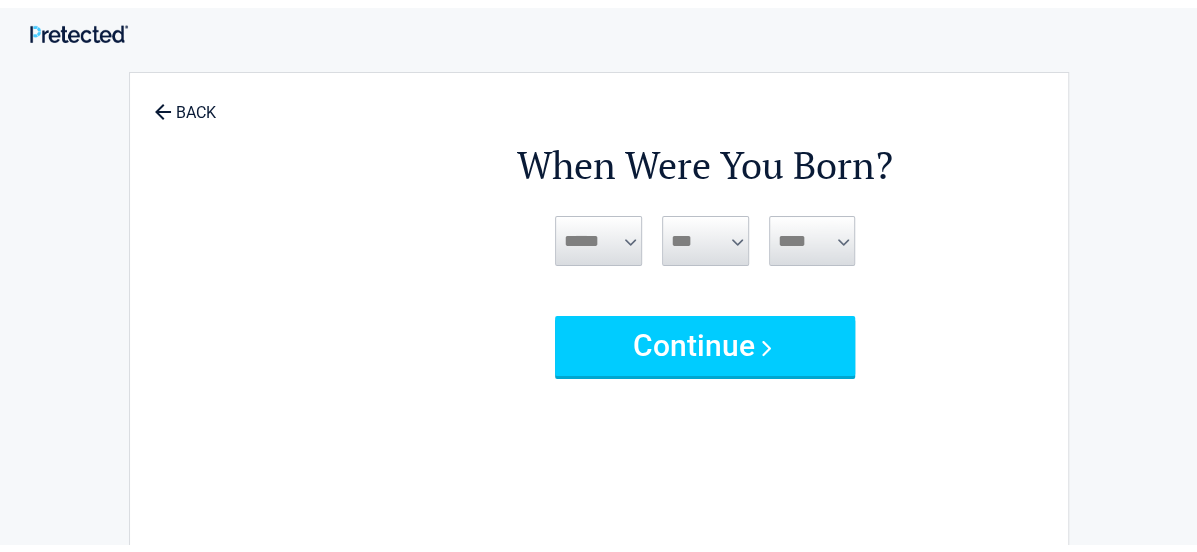 scroll, scrollTop: 0, scrollLeft: 0, axis: both 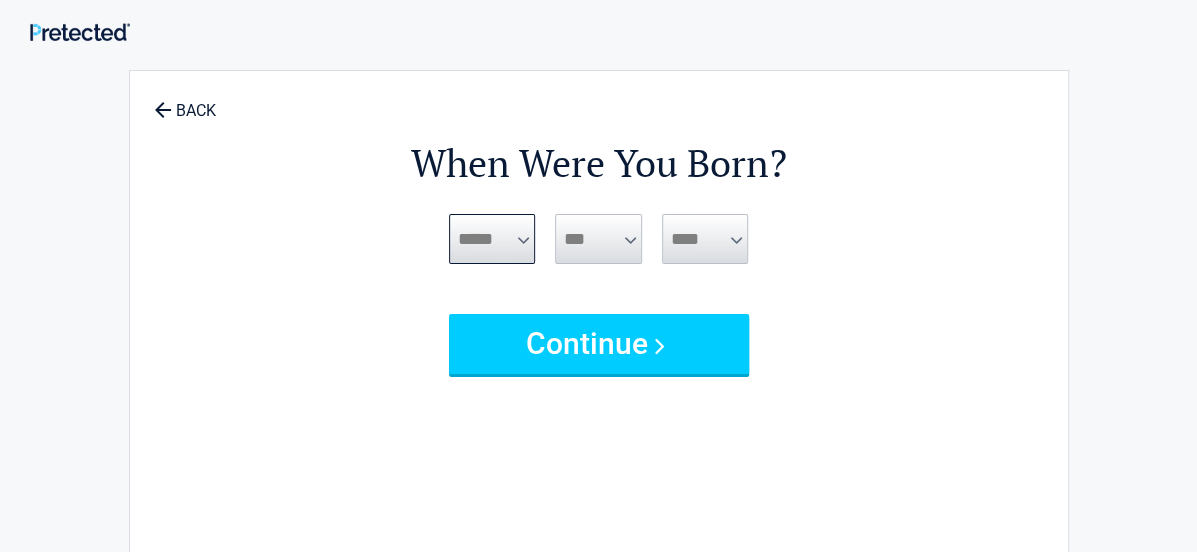 click on "*****
***
***
***
***
***
***
***
***
***
***
***
***" at bounding box center (492, 239) 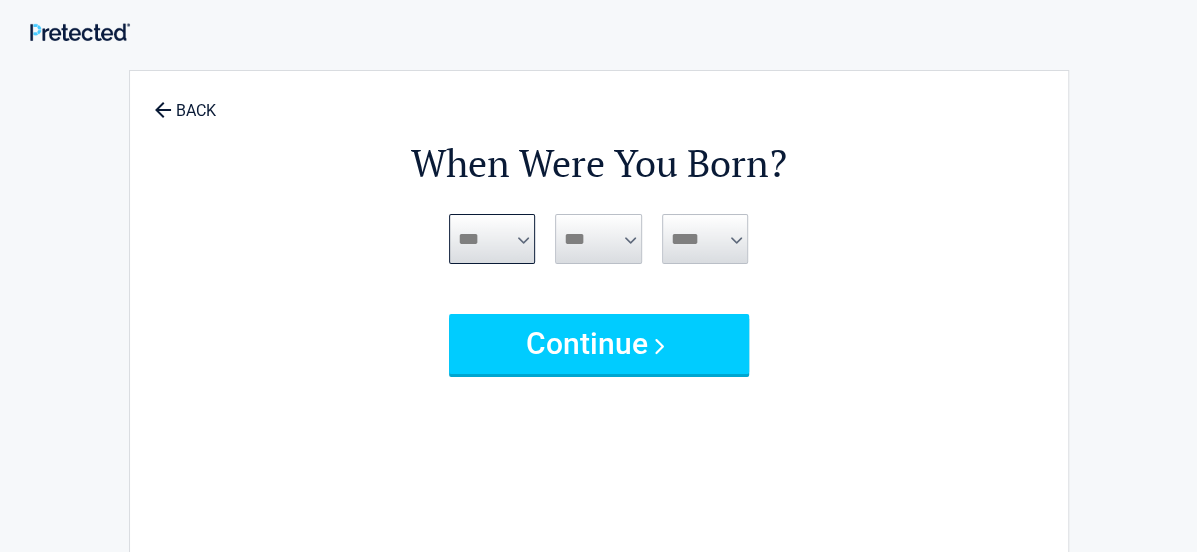 click on "*****
***
***
***
***
***
***
***
***
***
***
***
***" at bounding box center [492, 239] 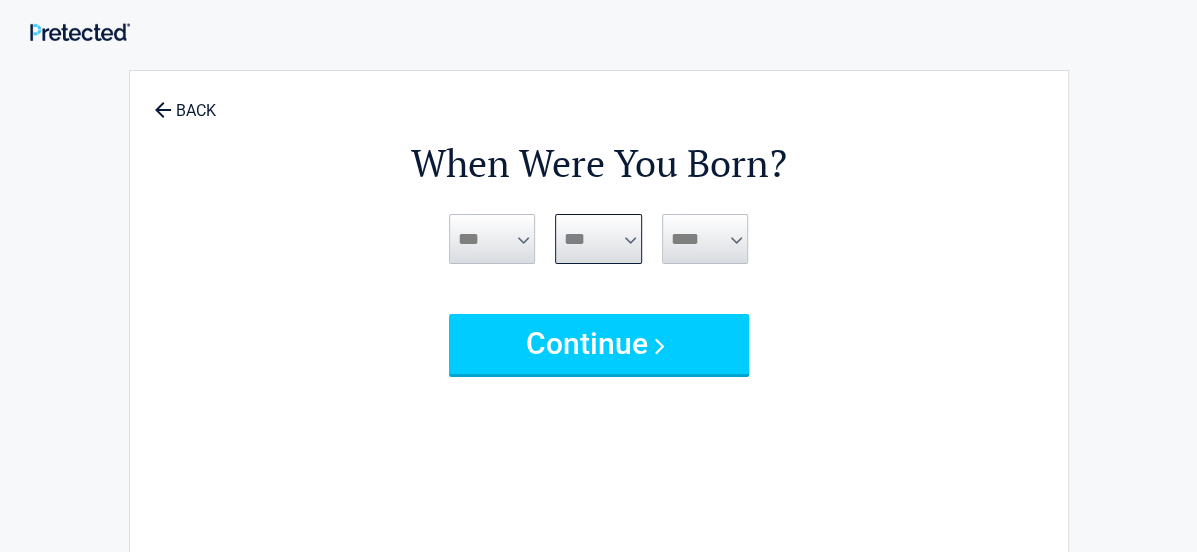 click on "*** * * * * * * * * * ** ** ** ** ** ** ** ** ** ** ** ** ** ** ** ** ** ** ** ** ** **" at bounding box center (598, 239) 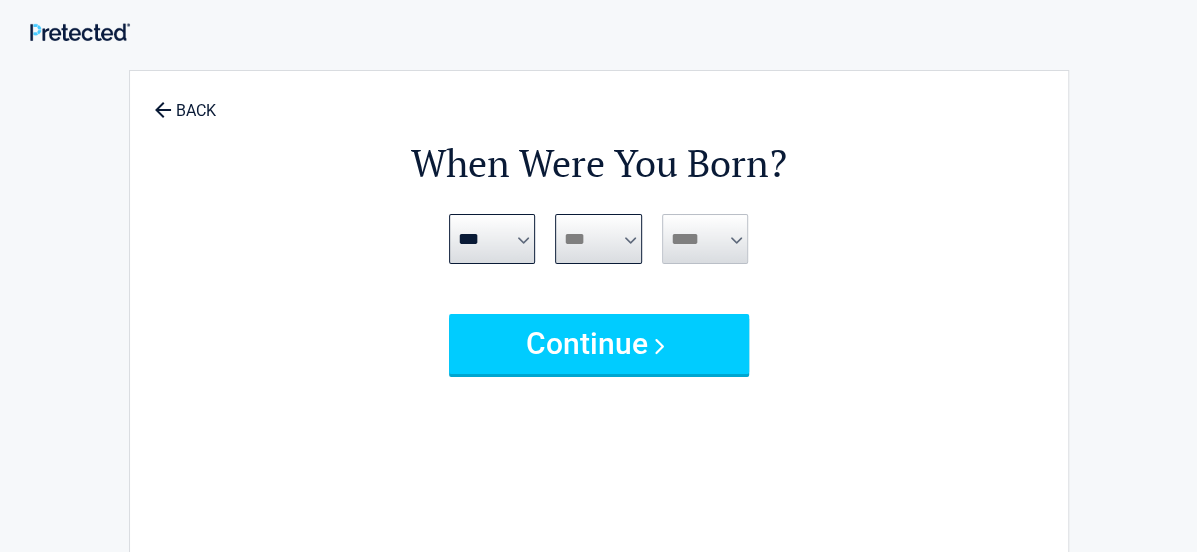 select on "**" 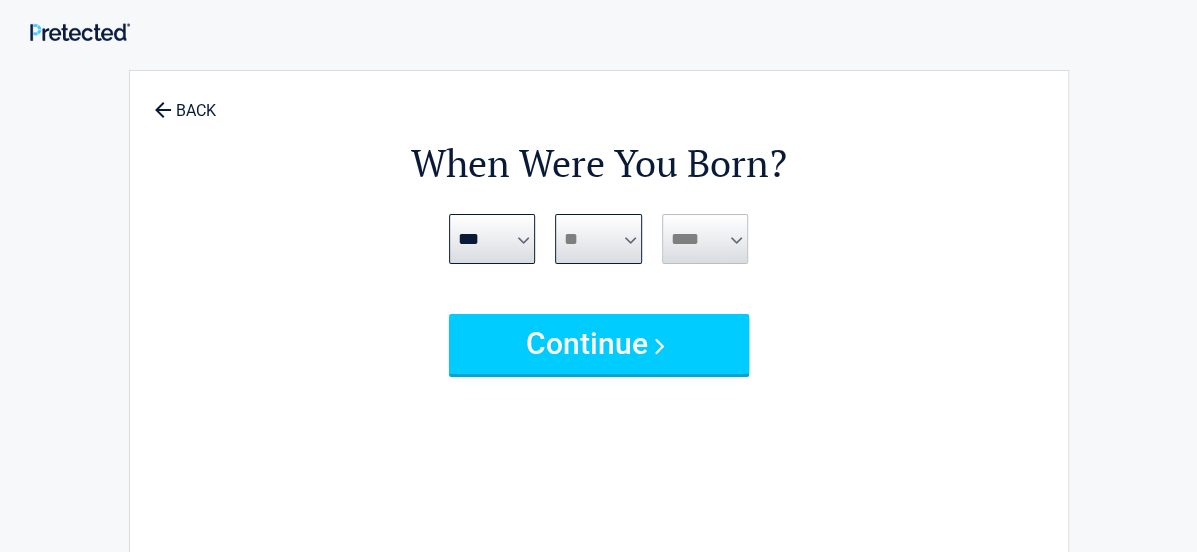 click on "*** * * * * * * * * * ** ** ** ** ** ** ** ** ** ** ** ** ** ** ** ** ** ** ** ** ** **" at bounding box center (598, 239) 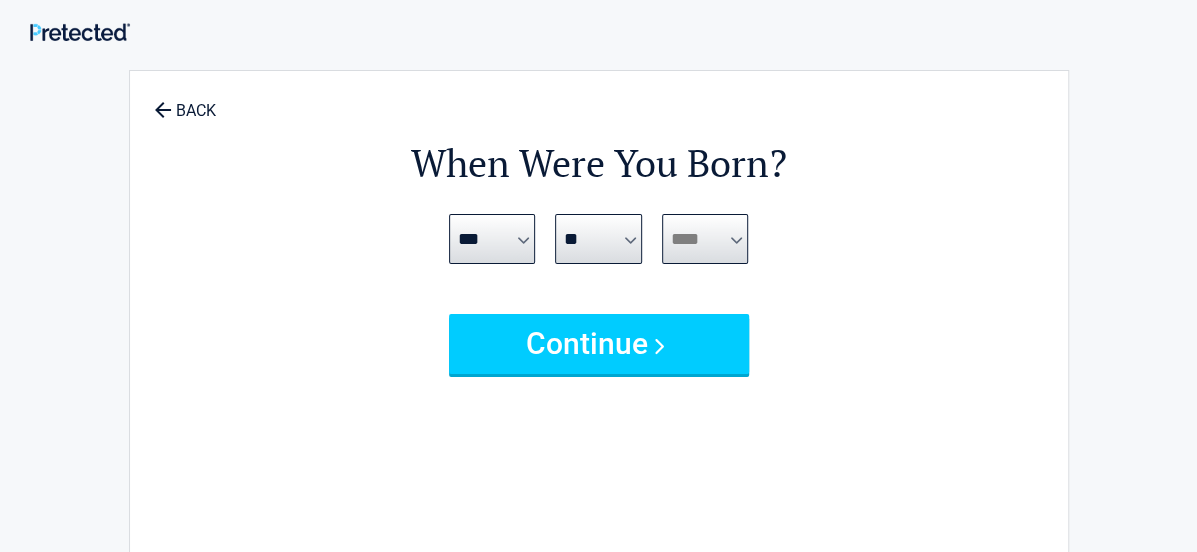 click on "****
****
****
****
****
****
****
****
****
****
****
****
****
****
****
****
****
****
****
****
****
****
****
****
****
****
****
****
****
****
****
****
****
****
****
****
****
****
****
****
****
****
****
****
****
****
****
****
****
****
****
****
****
****
****
****
****
****
****
****
****
****
****
****" at bounding box center (705, 239) 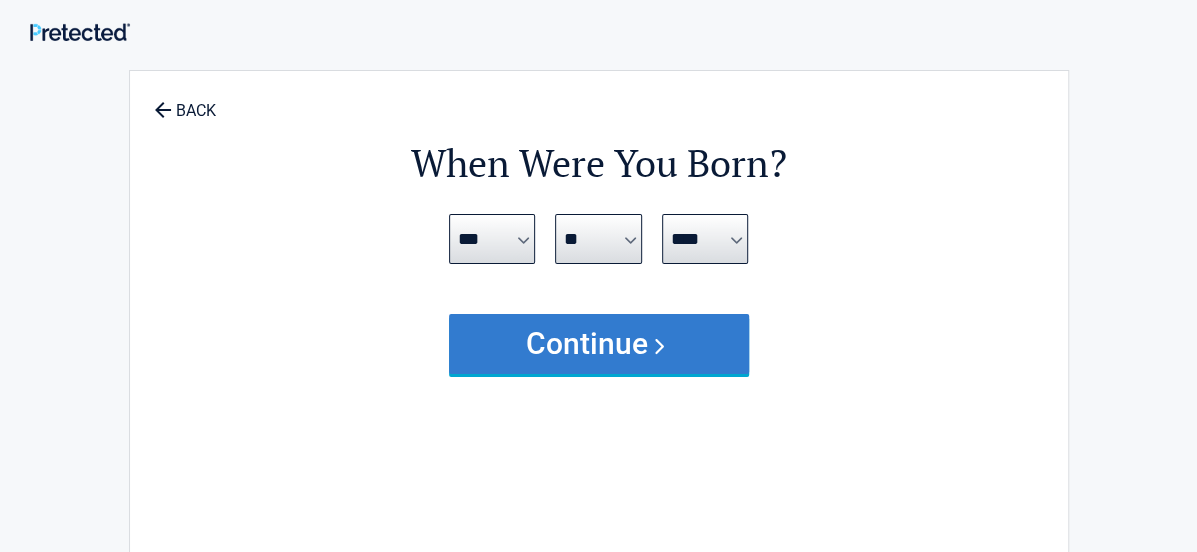 click on "Continue" at bounding box center (599, 344) 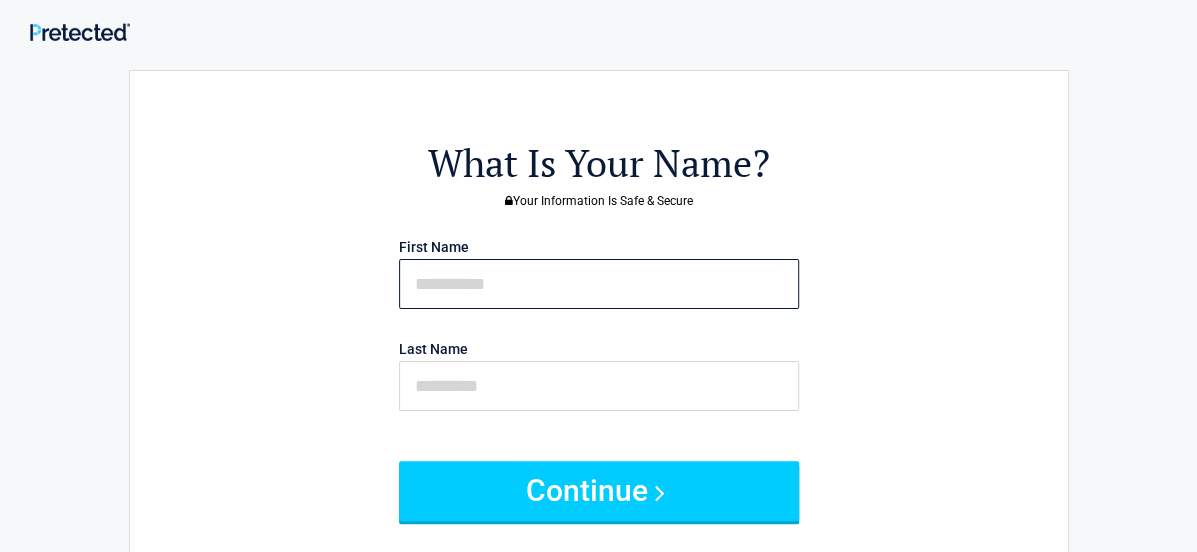 click at bounding box center [599, 284] 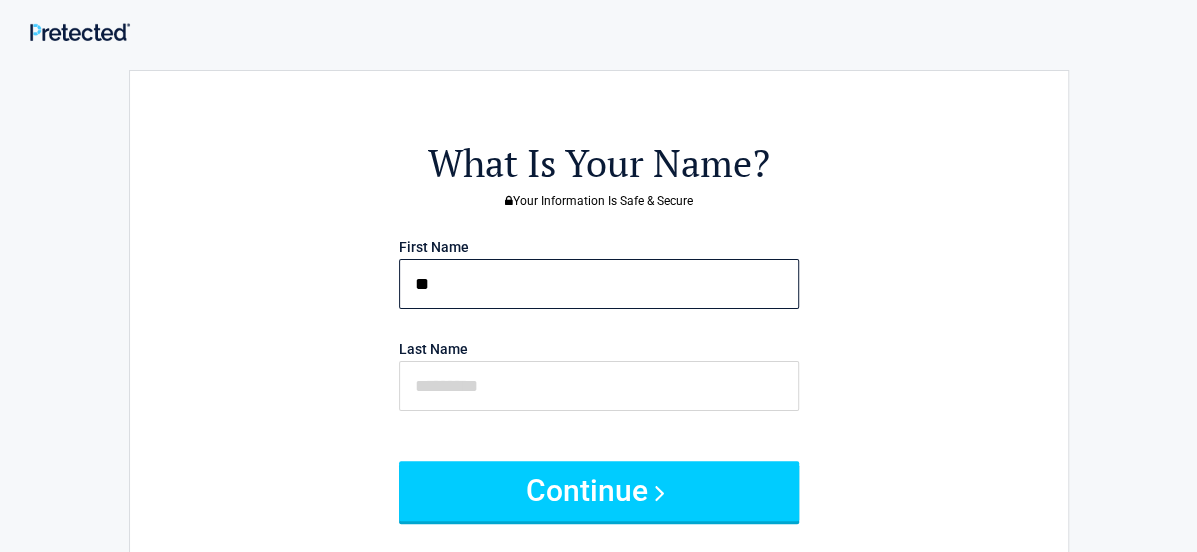 type on "*" 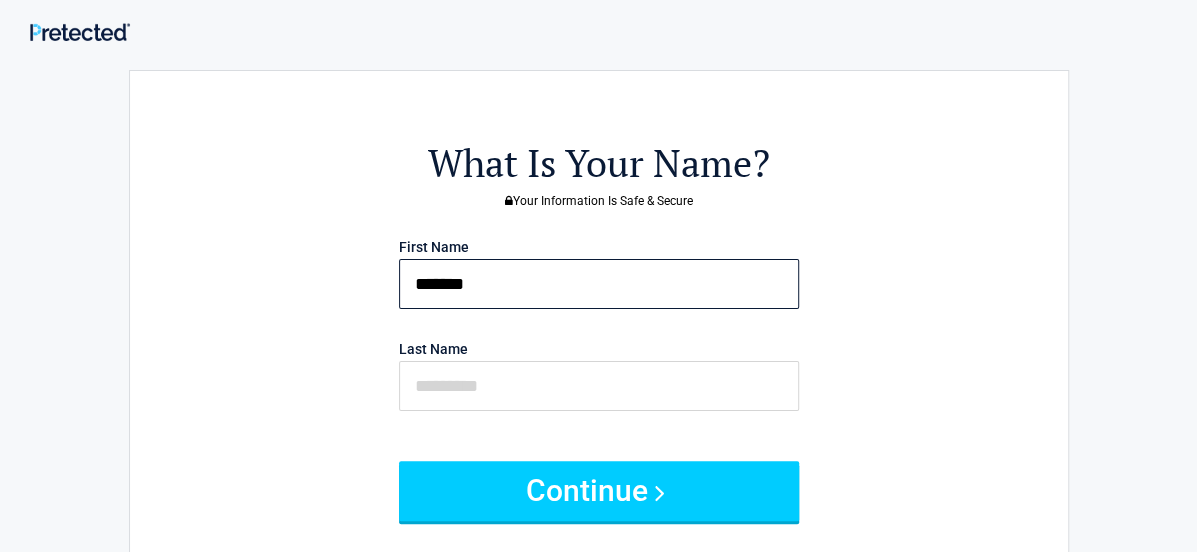 type on "*******" 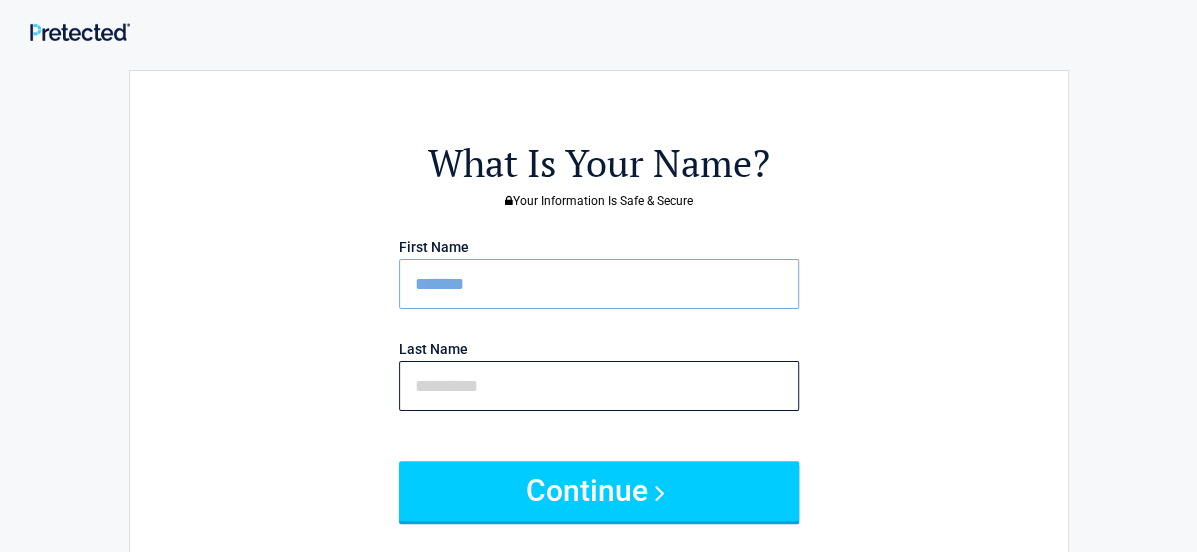 drag, startPoint x: 475, startPoint y: 383, endPoint x: 492, endPoint y: 388, distance: 17.720045 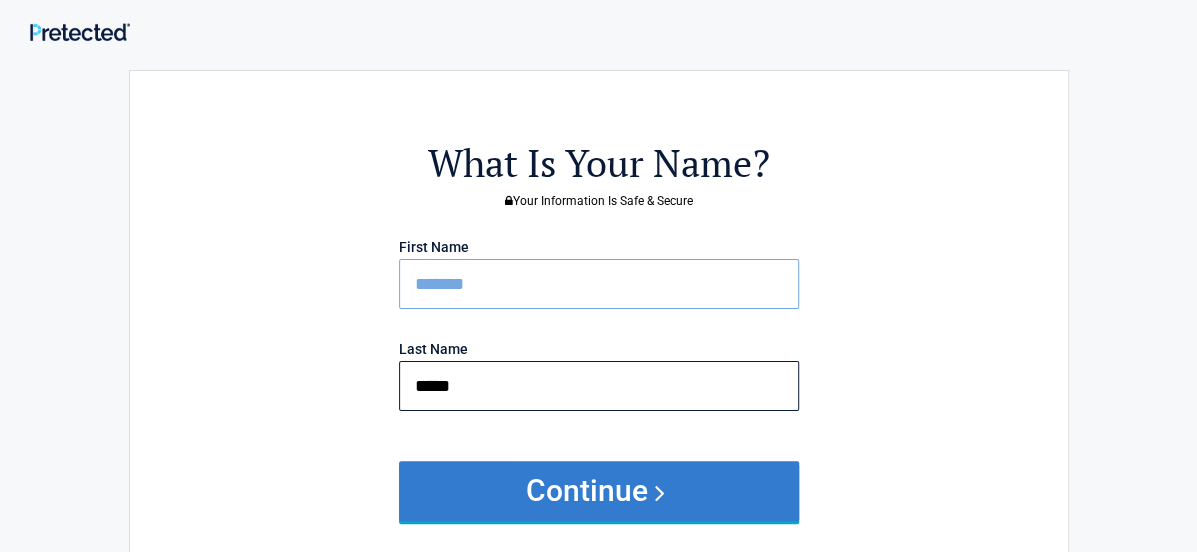 type on "*****" 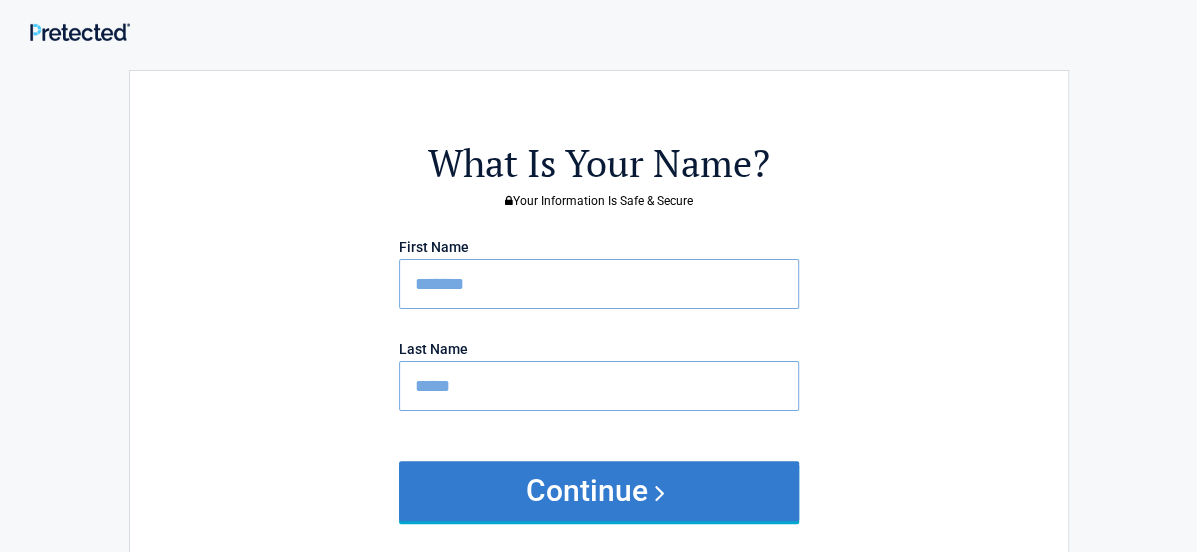 click on "Continue" at bounding box center (599, 491) 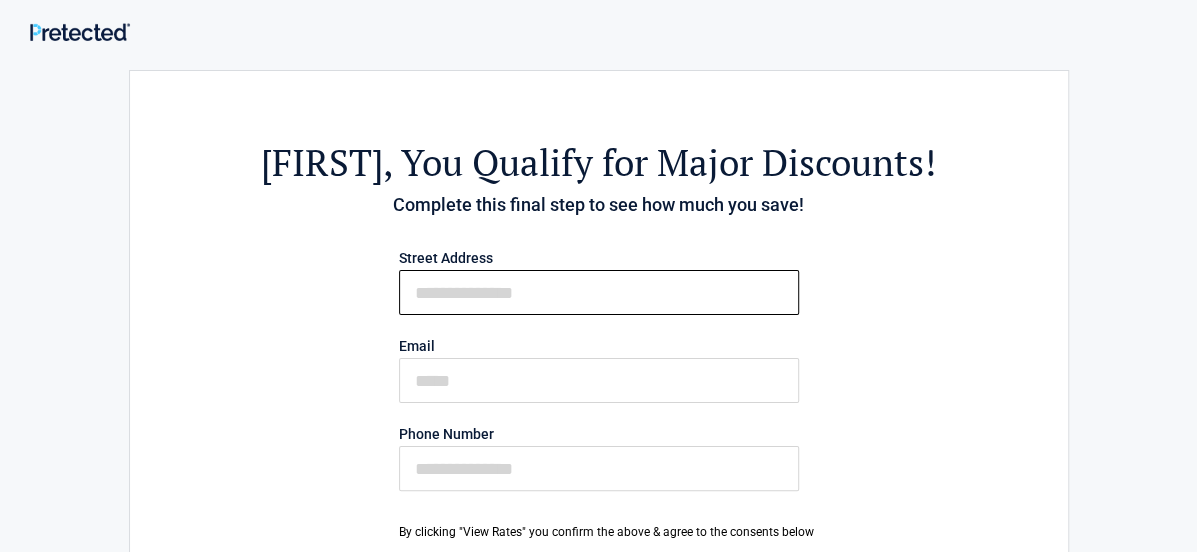 click on "First Name" at bounding box center [599, 292] 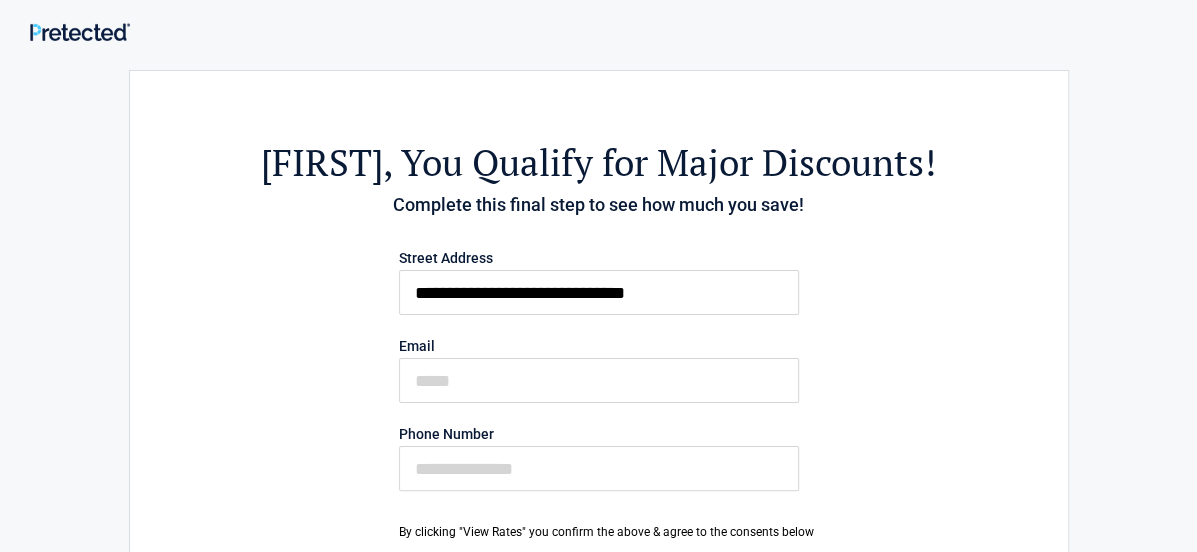 type on "**********" 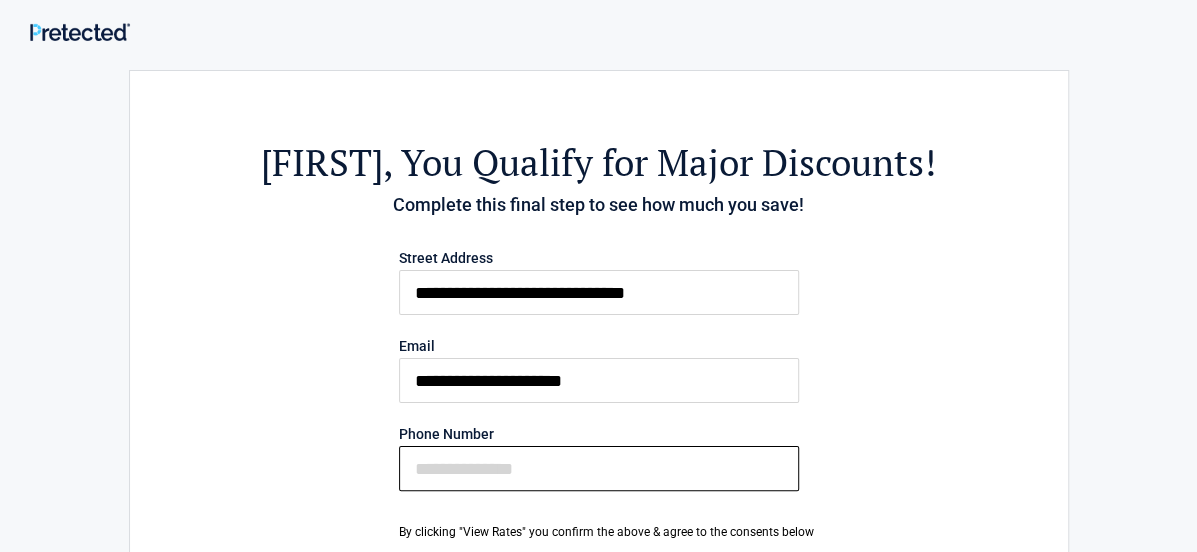 type on "**********" 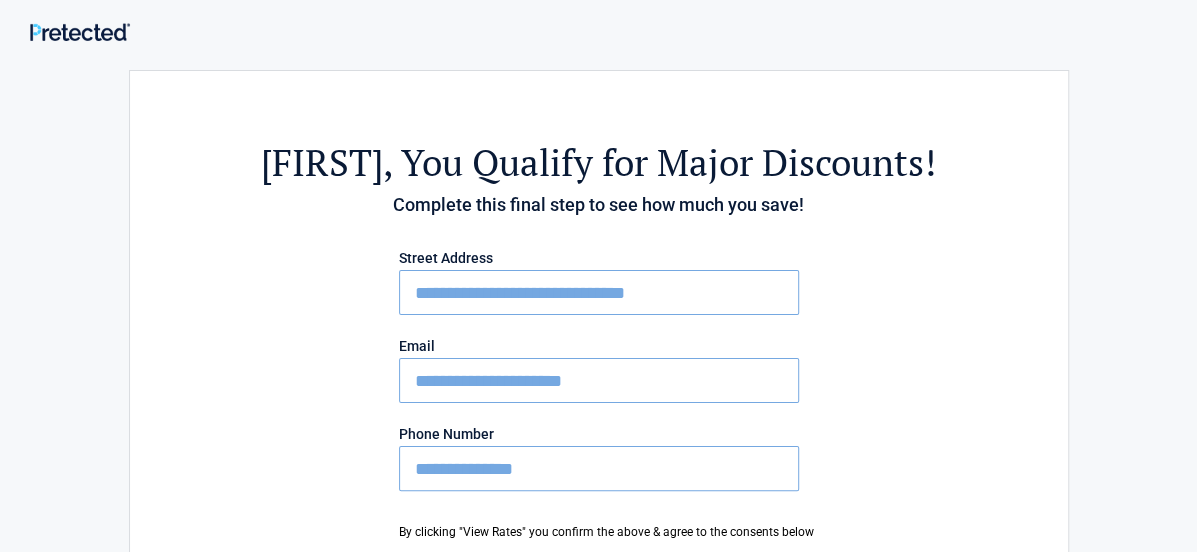 click on "**********" at bounding box center [599, 380] 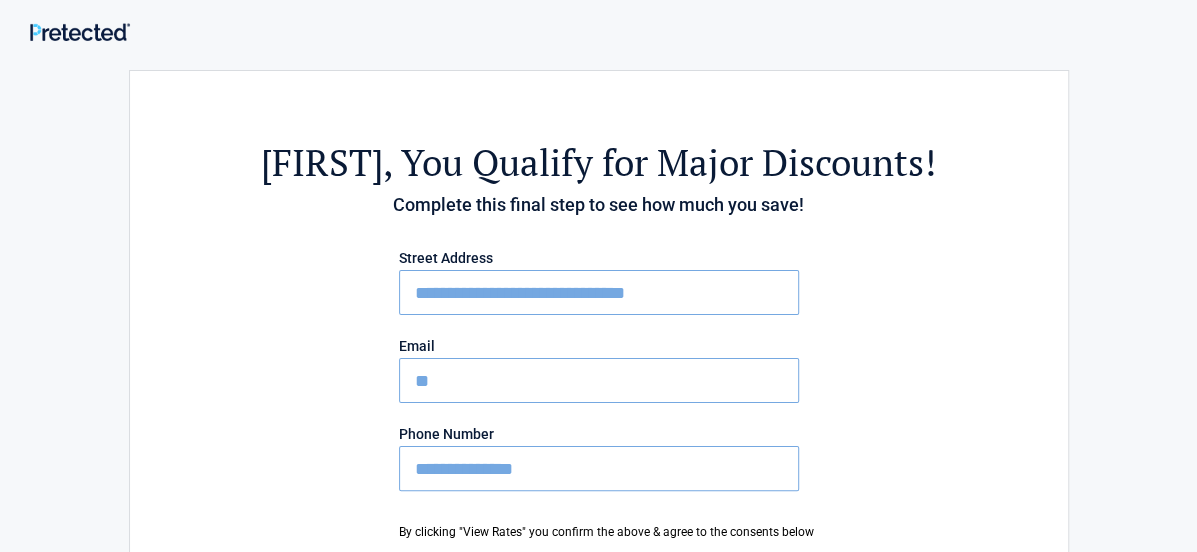 type on "*" 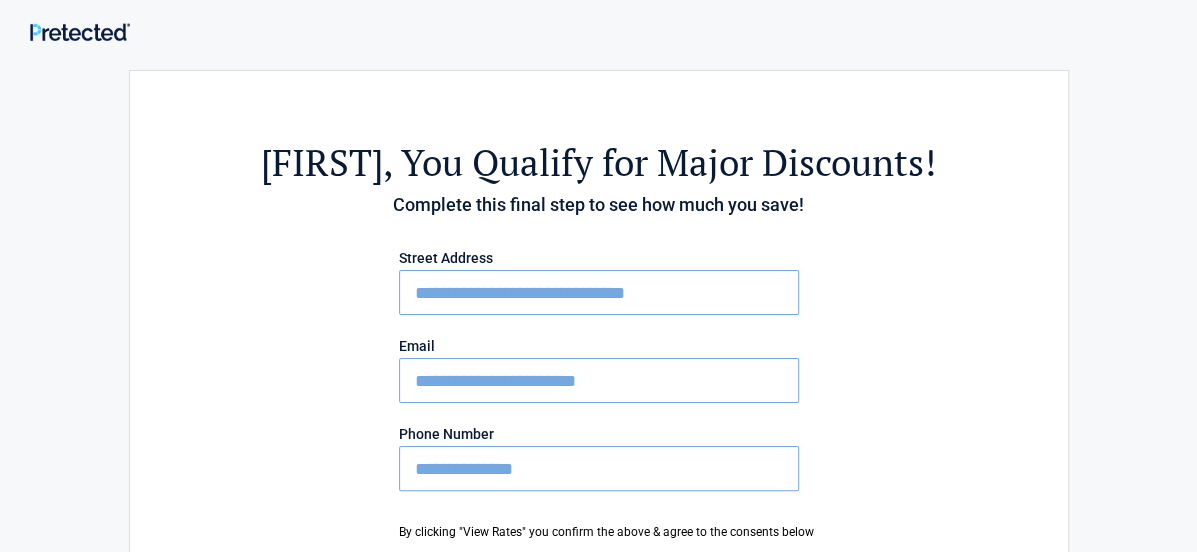 type on "**********" 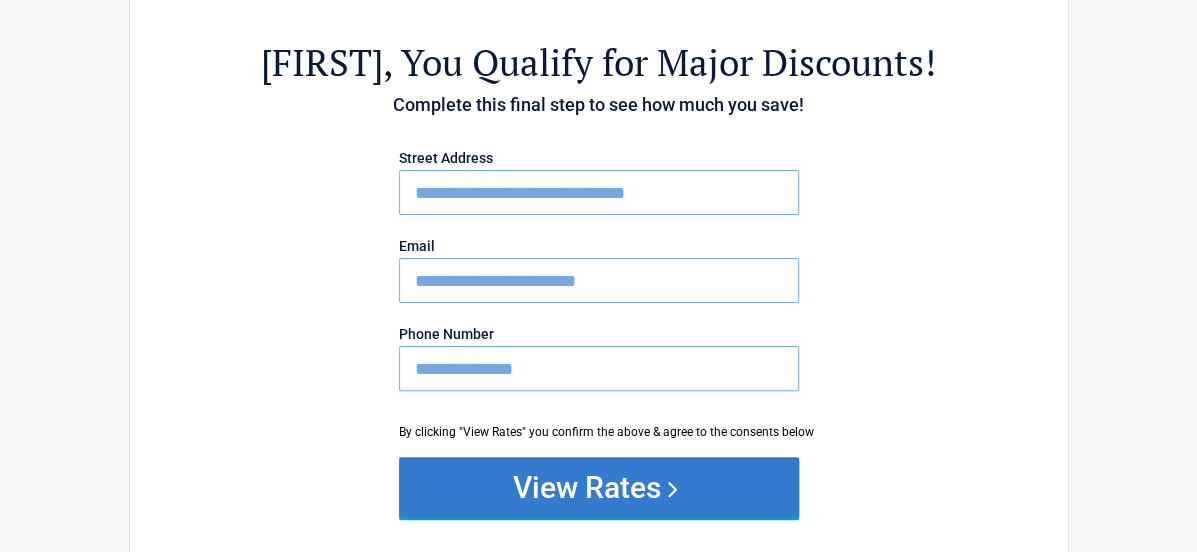type on "**********" 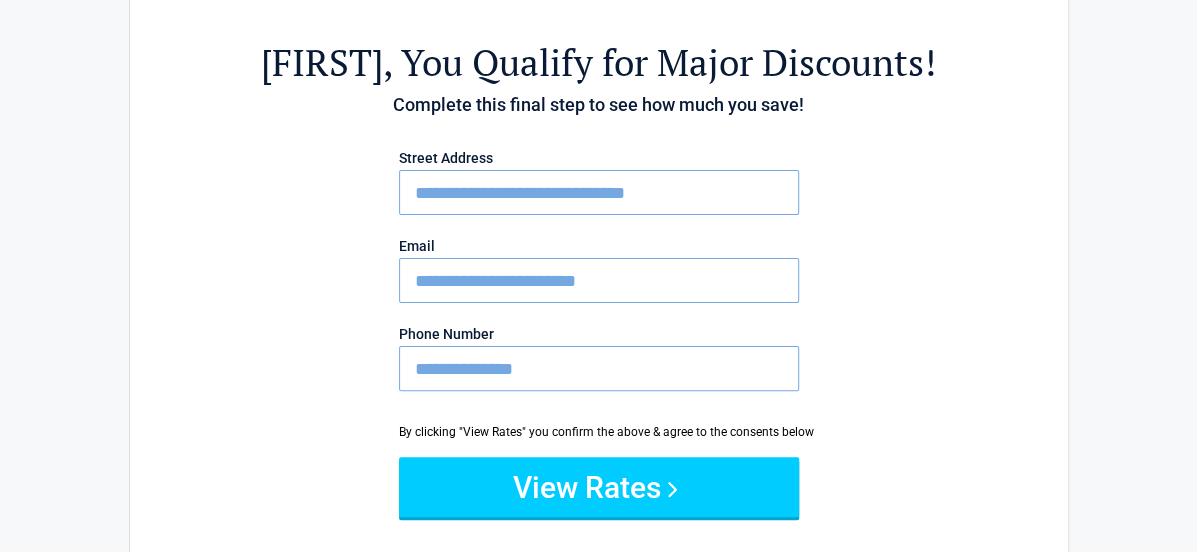 drag, startPoint x: 517, startPoint y: 489, endPoint x: 797, endPoint y: 432, distance: 285.7429 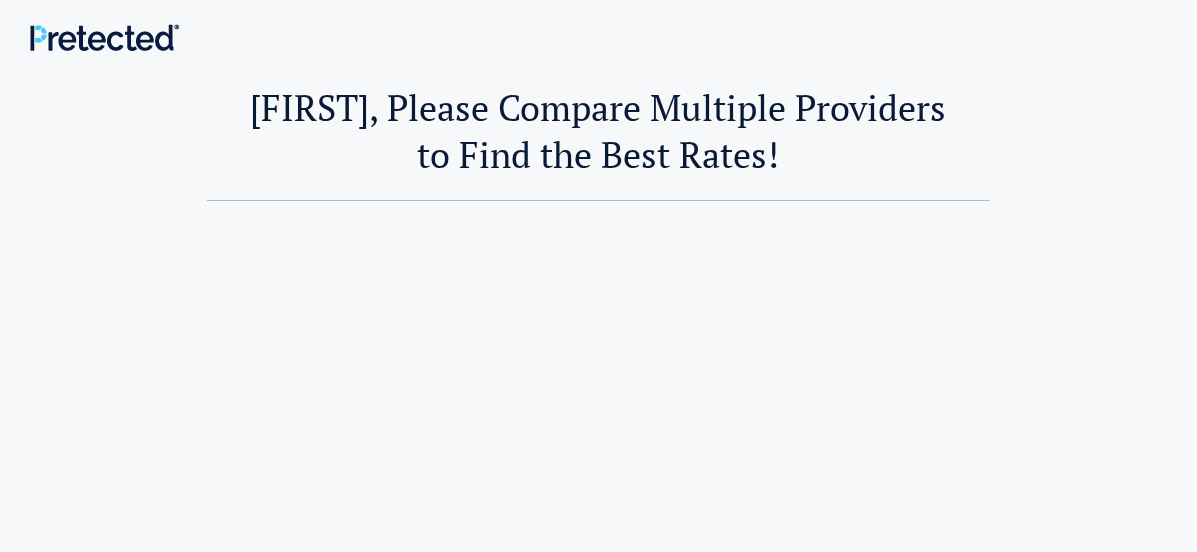 scroll, scrollTop: 0, scrollLeft: 0, axis: both 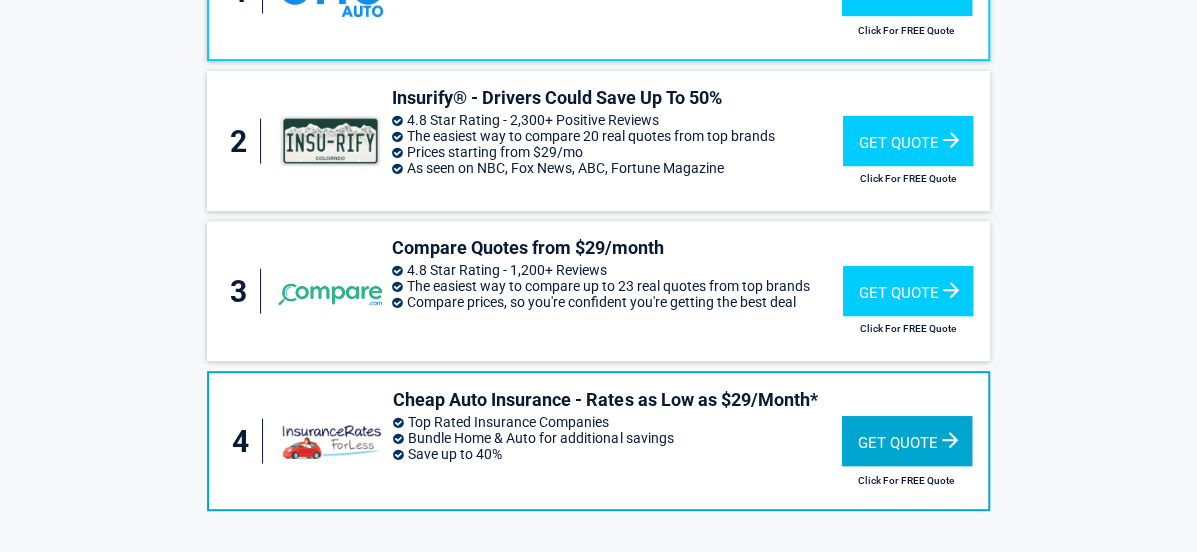 click on "Get Quote" at bounding box center [907, 441] 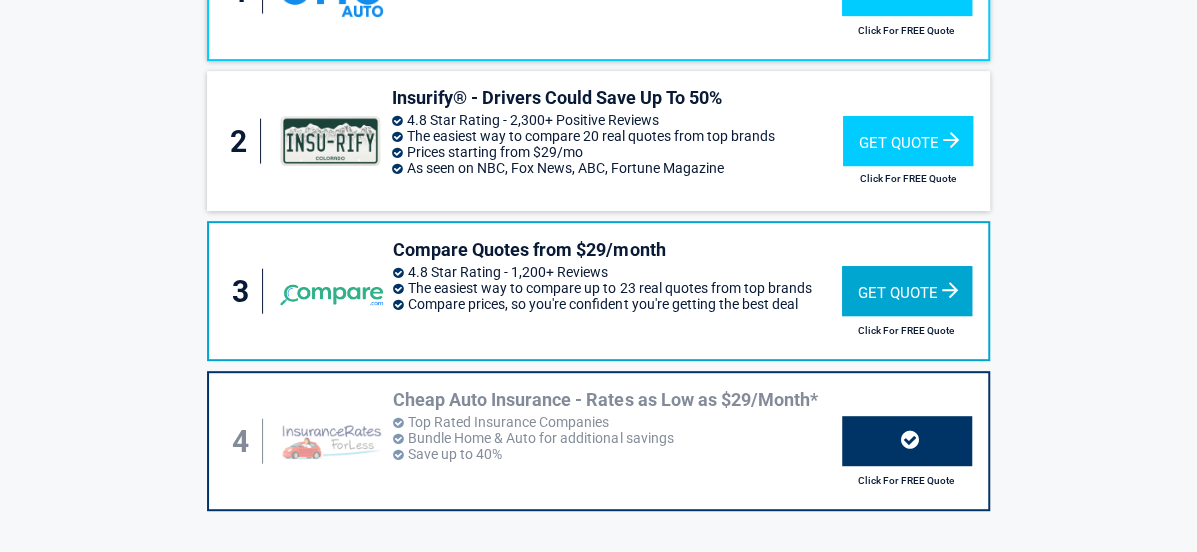 scroll, scrollTop: 200, scrollLeft: 0, axis: vertical 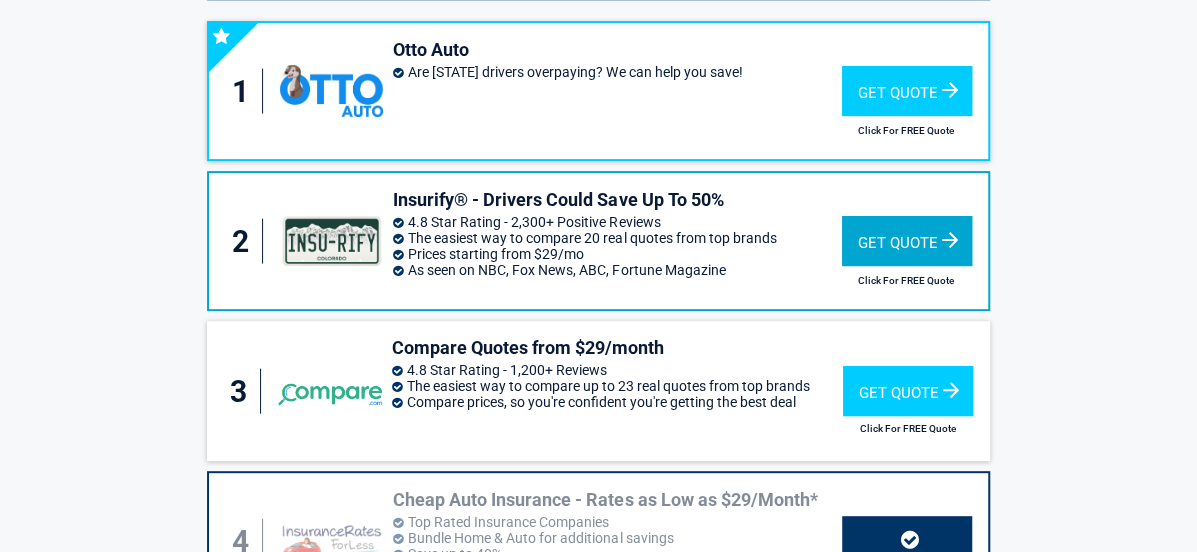 click on "Get Quote" at bounding box center (907, 241) 